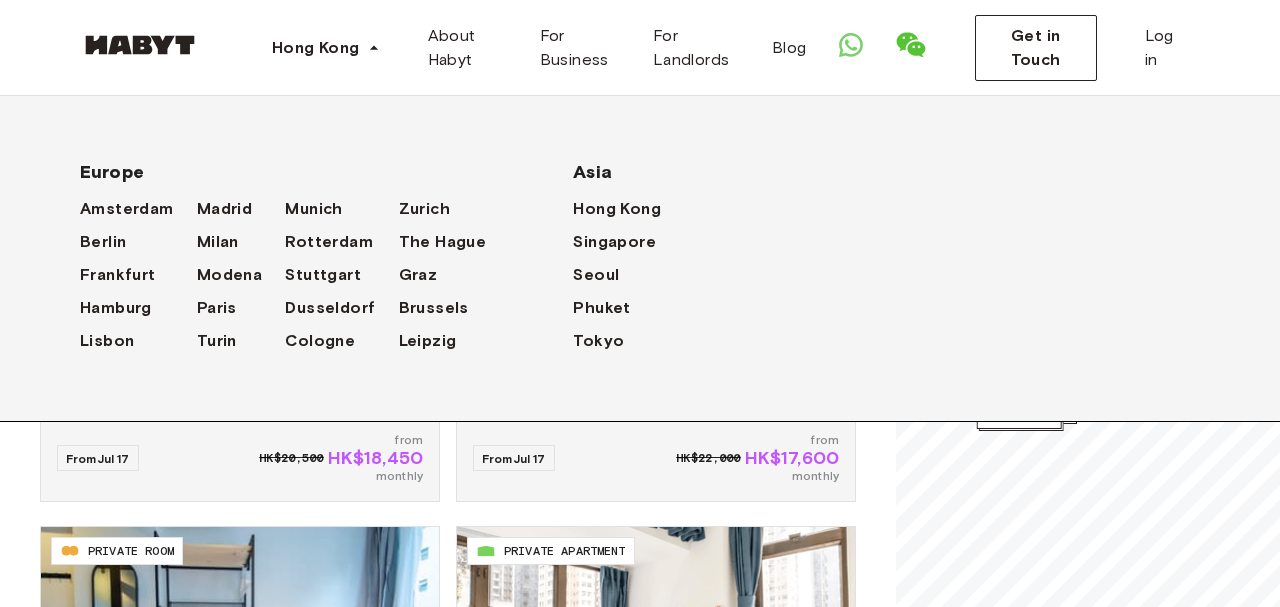 scroll, scrollTop: 104, scrollLeft: 0, axis: vertical 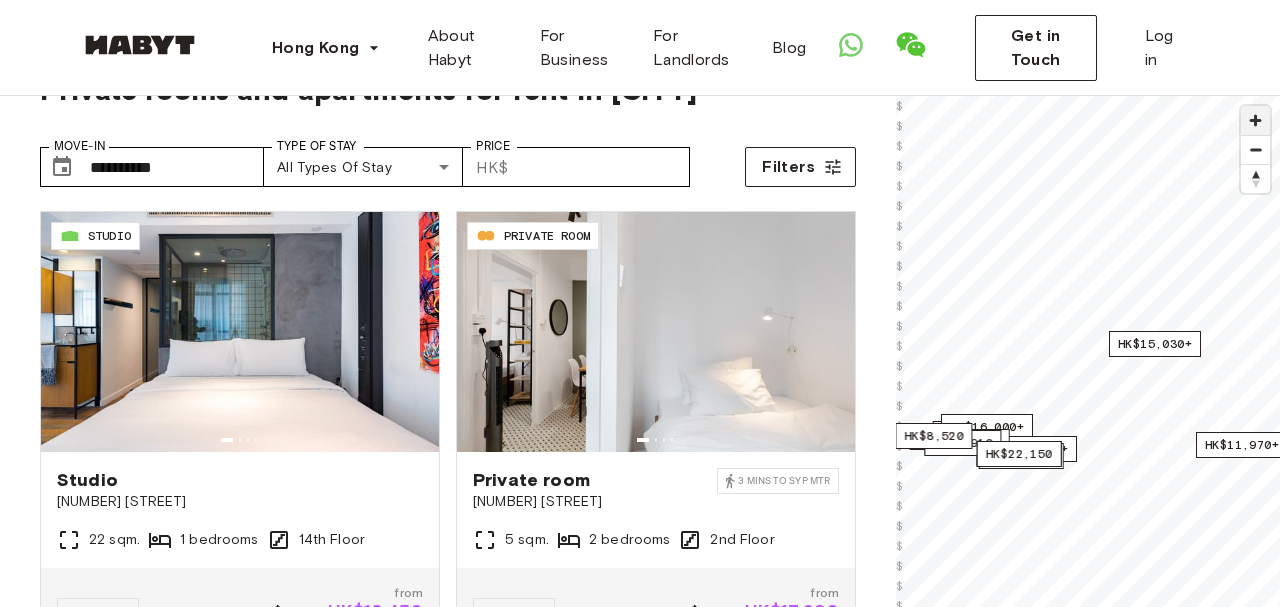 click at bounding box center (1255, 120) 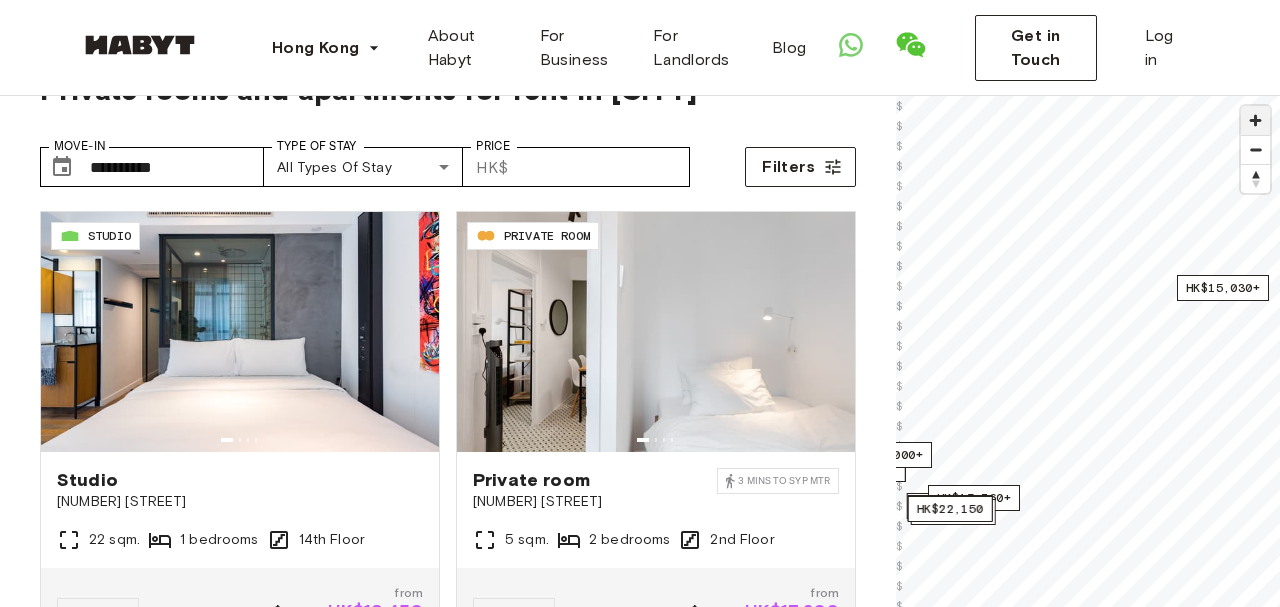 click at bounding box center (1255, 120) 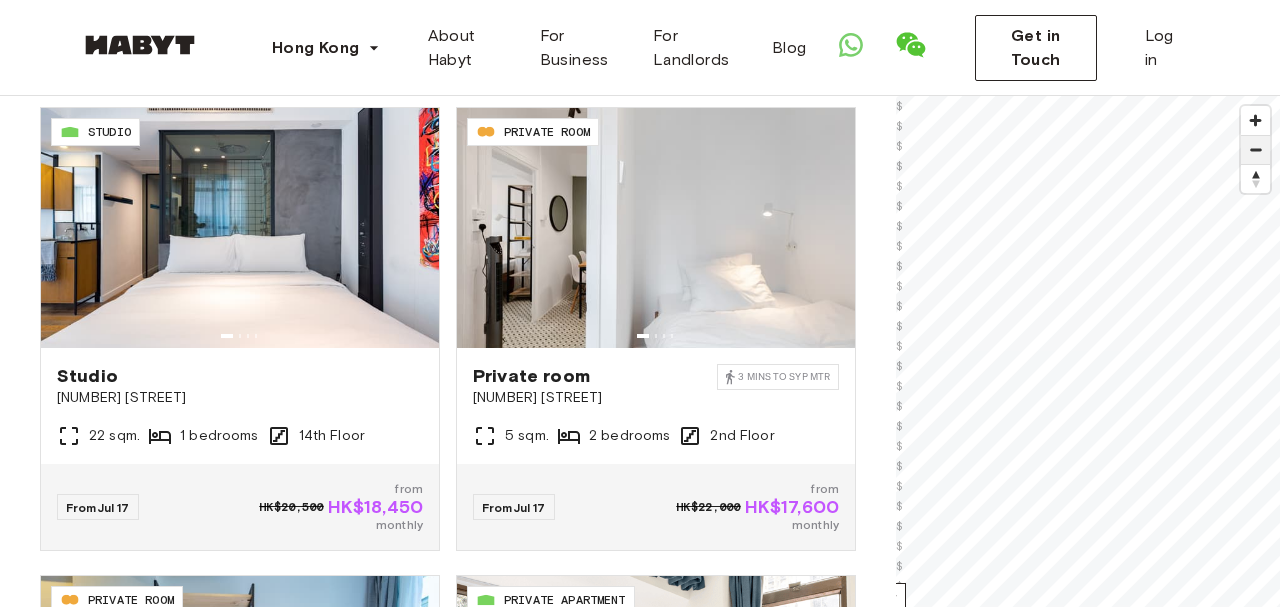 scroll, scrollTop: 88, scrollLeft: 0, axis: vertical 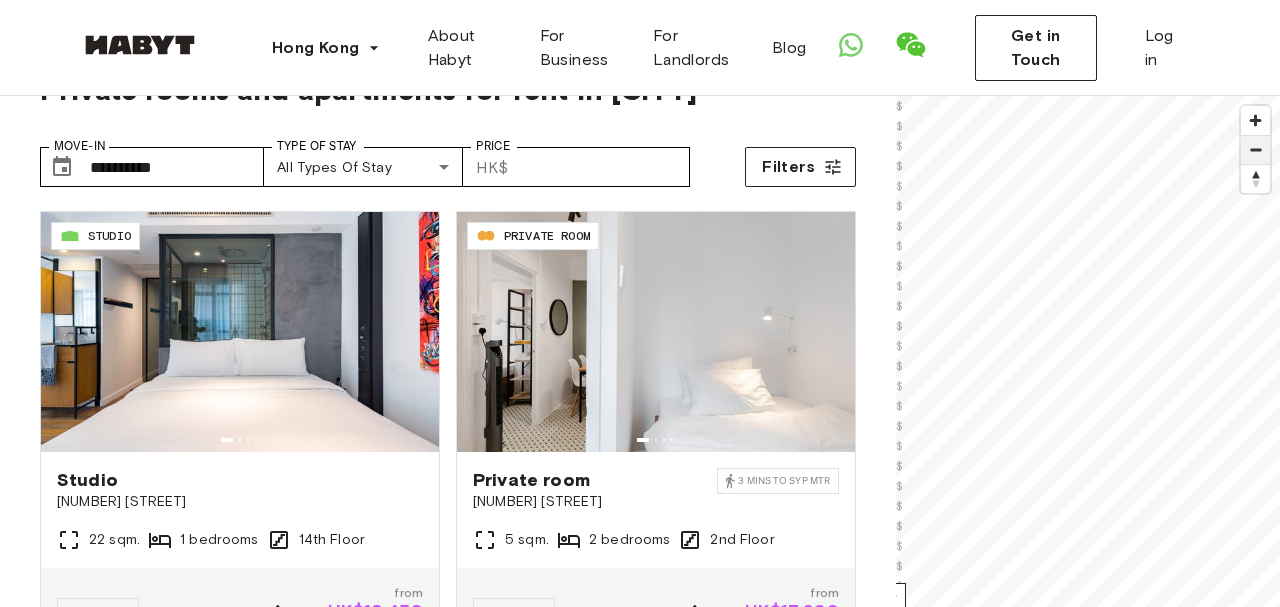 click at bounding box center (1255, 150) 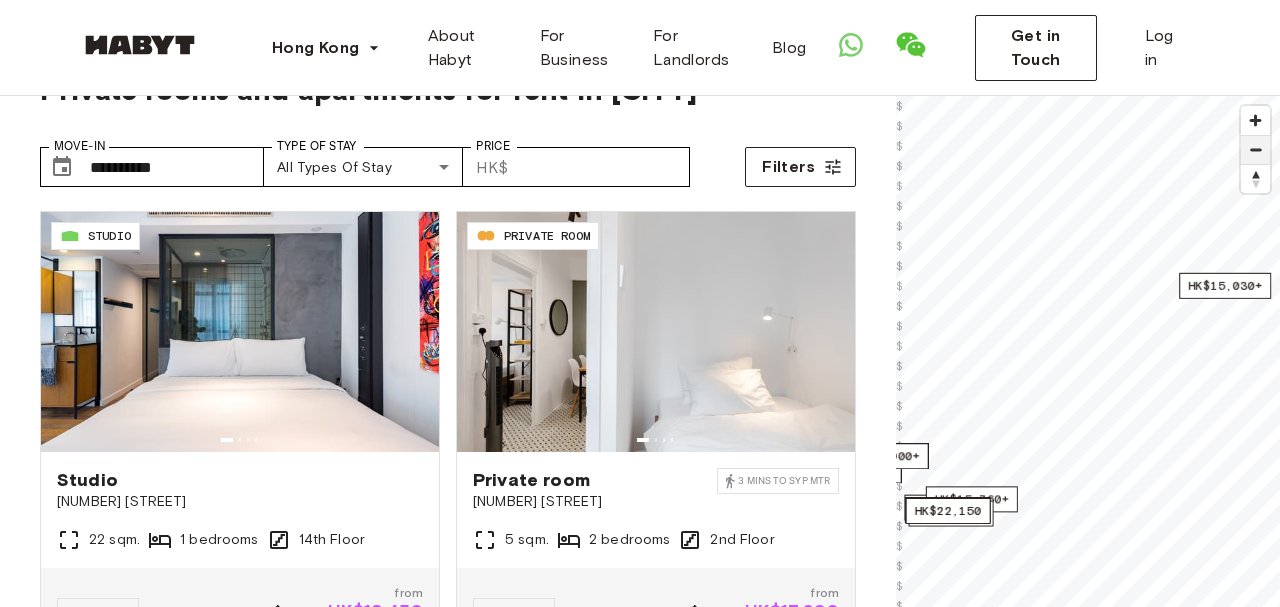 click at bounding box center [1255, 150] 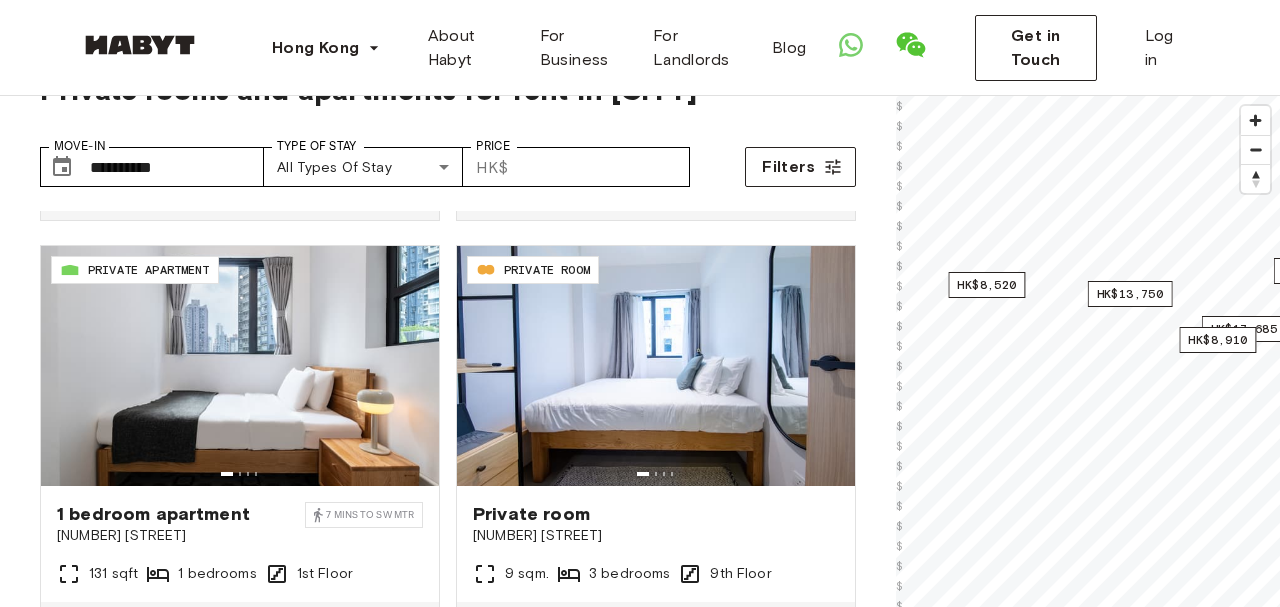 scroll, scrollTop: 928, scrollLeft: 0, axis: vertical 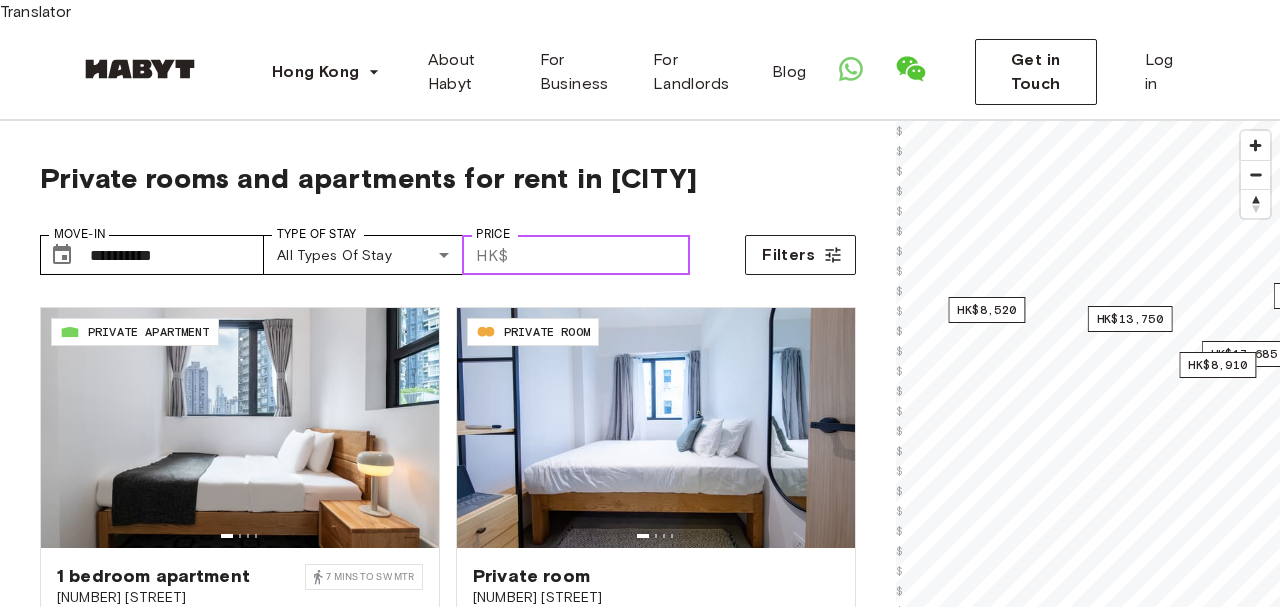 click on "Price" at bounding box center (603, 255) 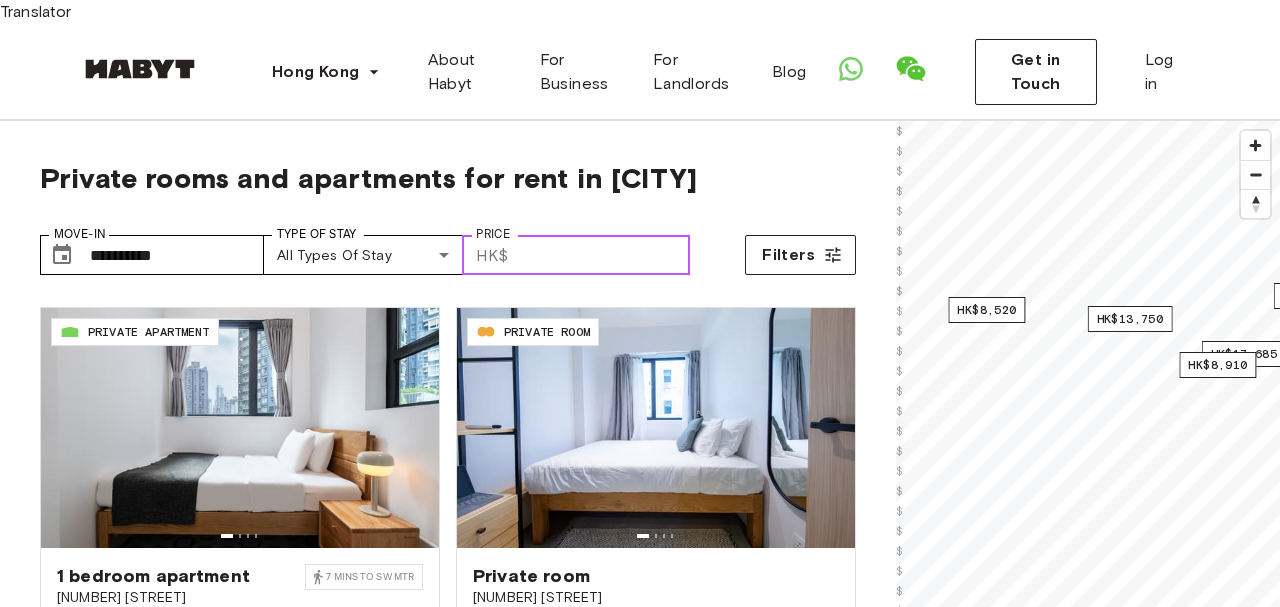 click on "Price" at bounding box center [603, 255] 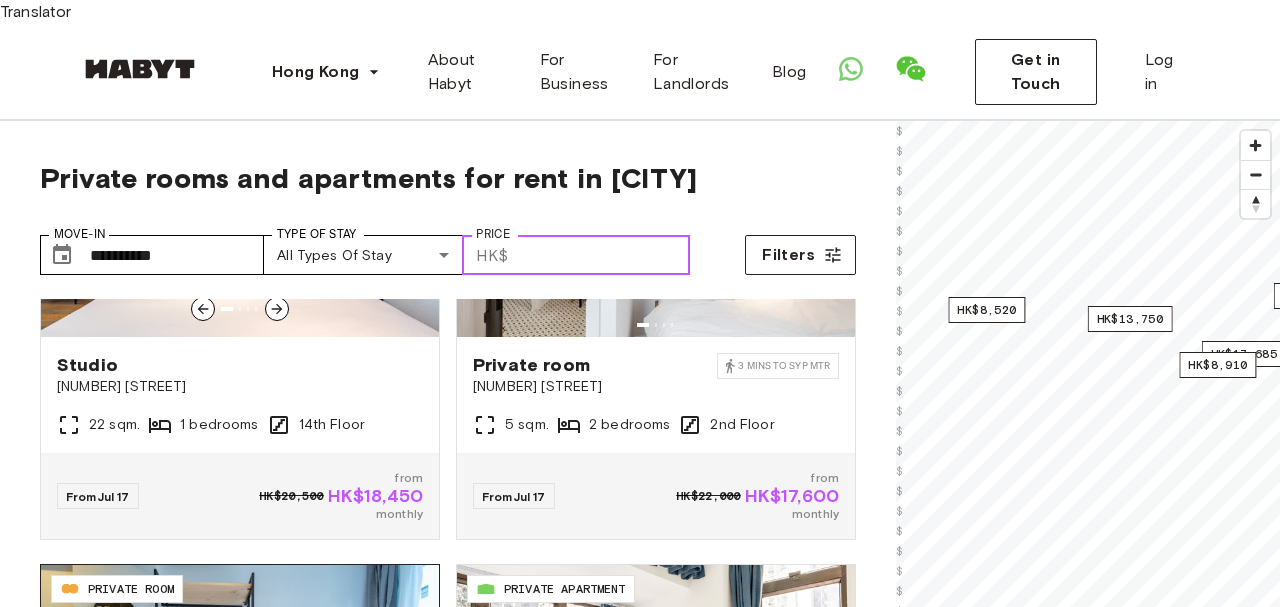 scroll, scrollTop: 0, scrollLeft: 0, axis: both 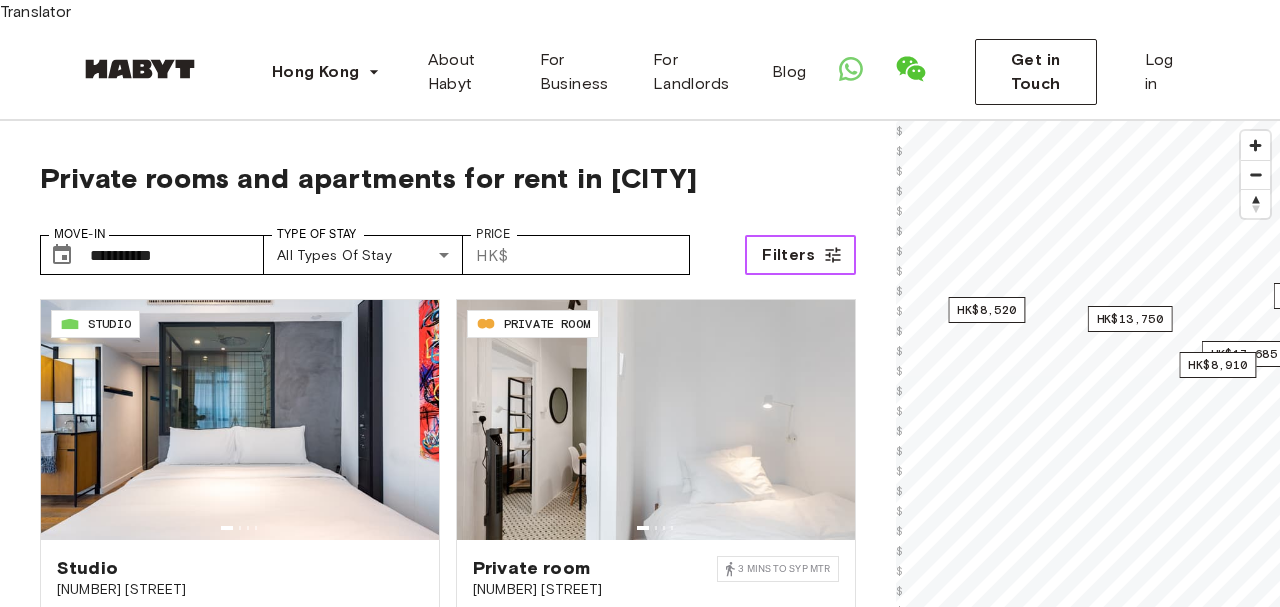 click 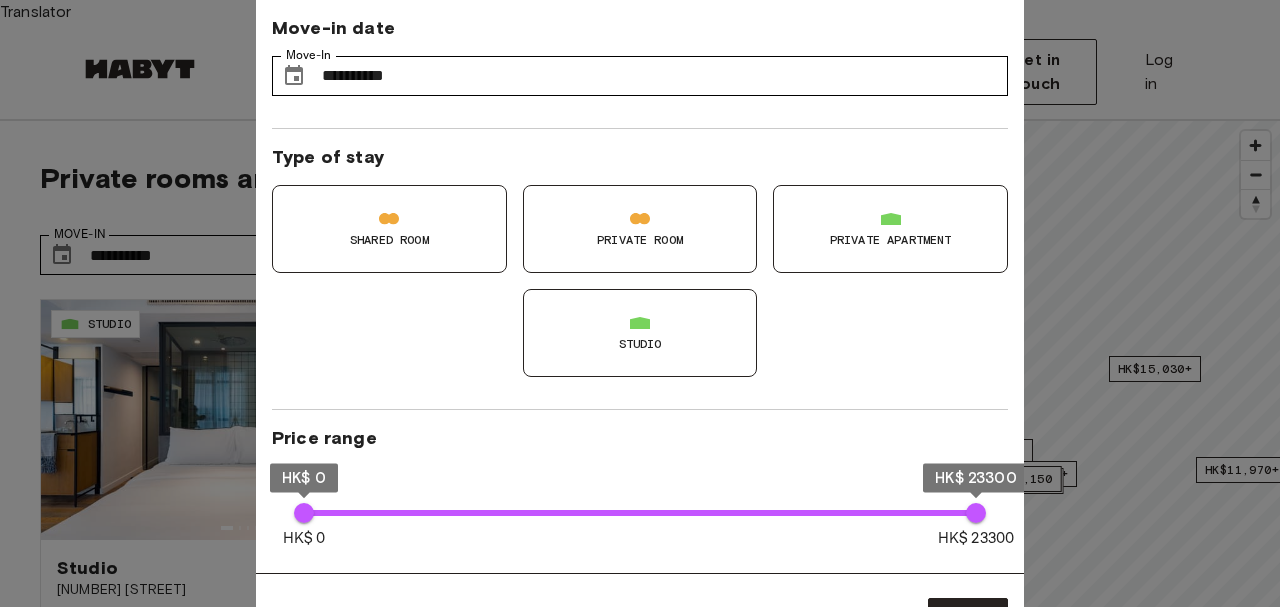 click at bounding box center [640, 303] 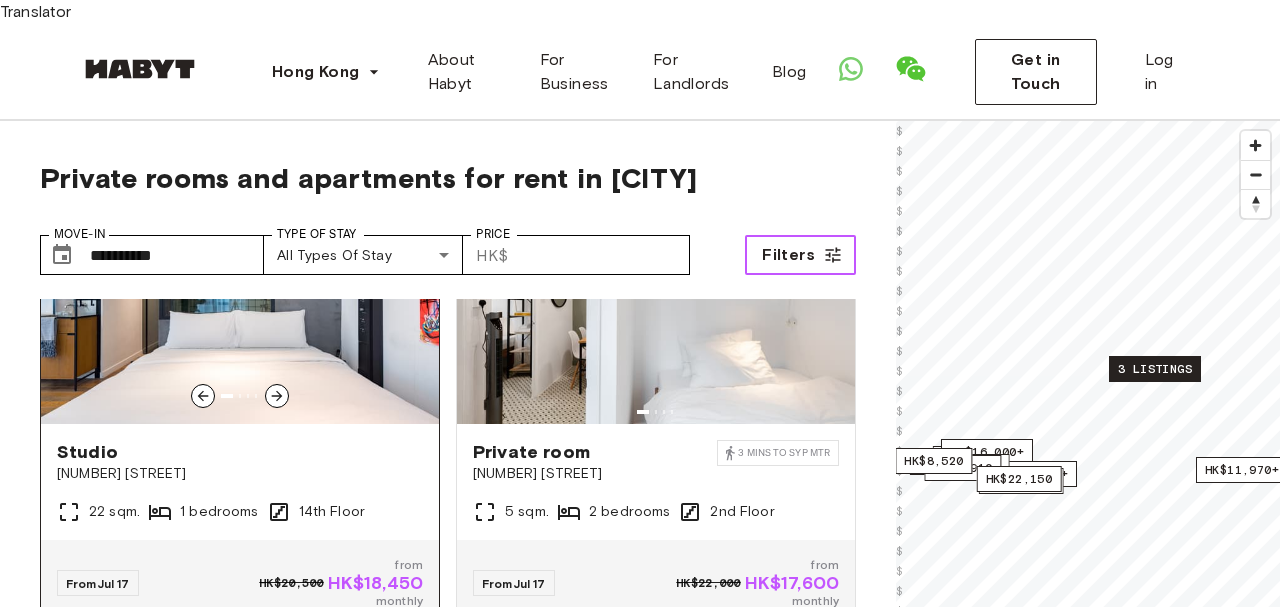 scroll, scrollTop: 0, scrollLeft: 0, axis: both 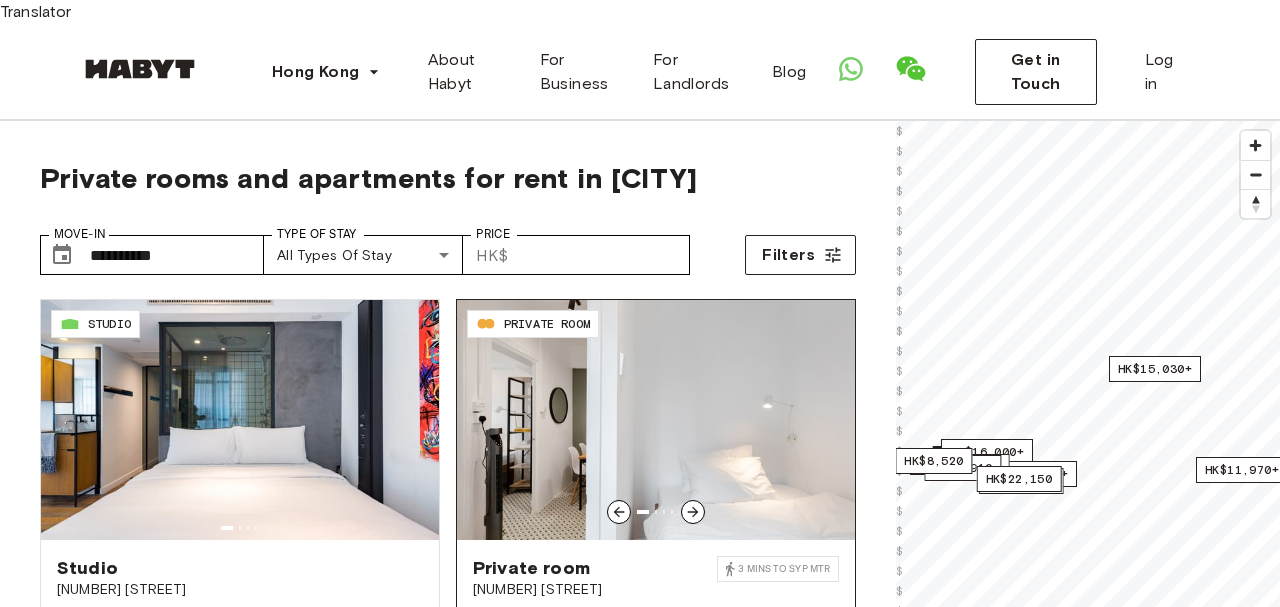 click 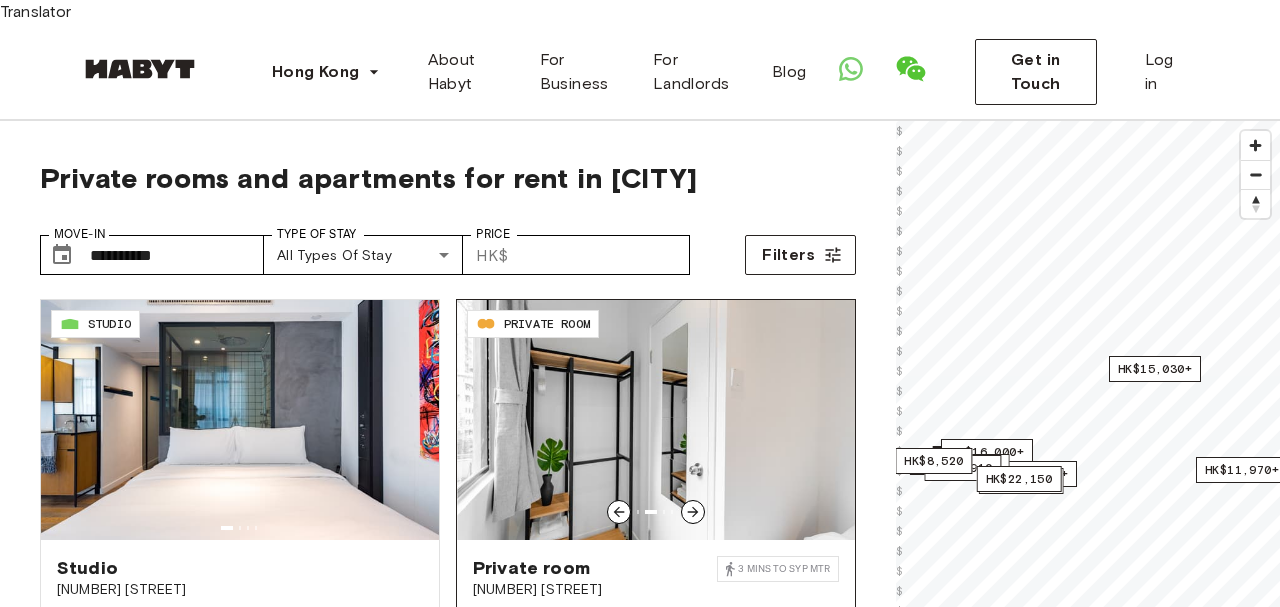 click 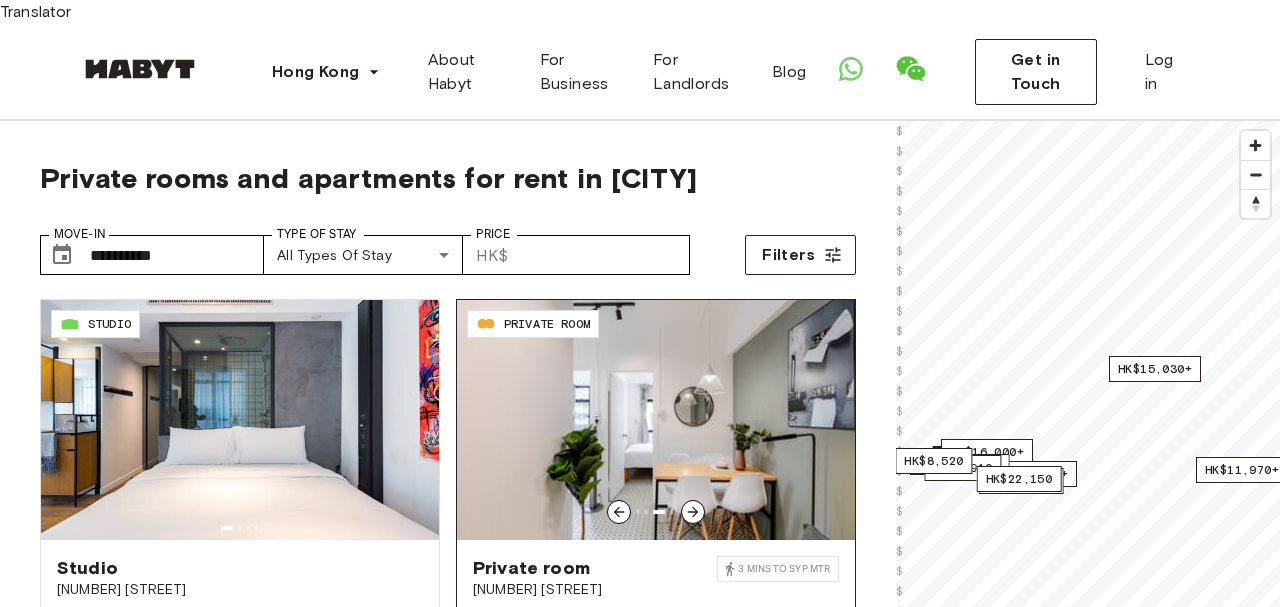 click on "PRIVATE ROOM" at bounding box center (547, 324) 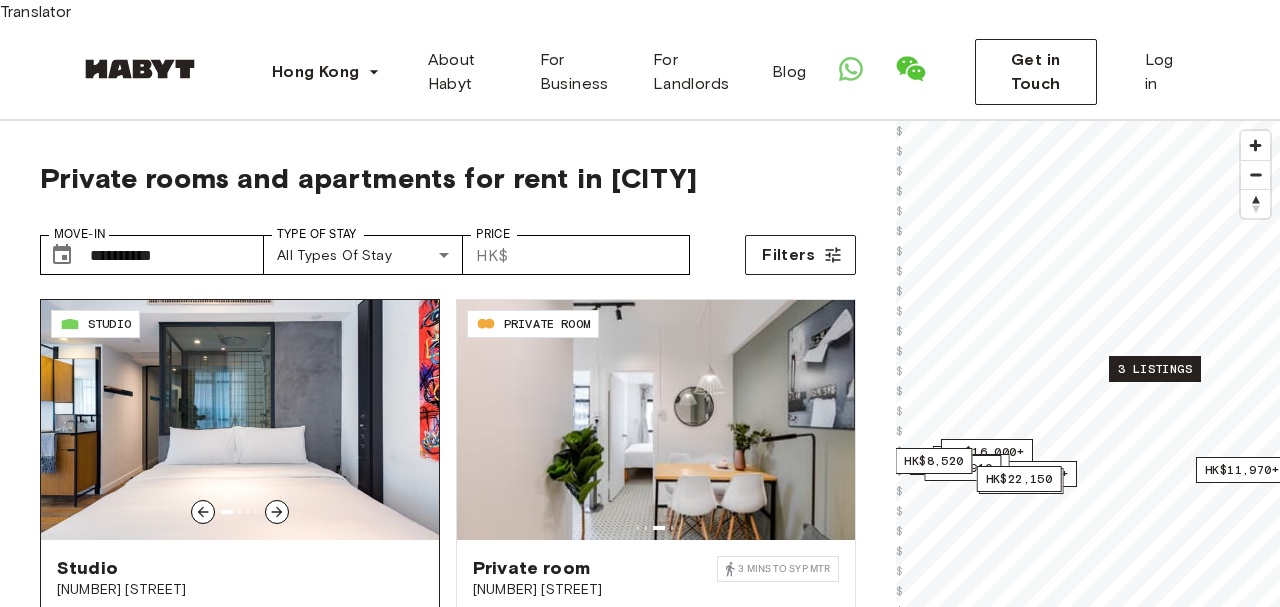 click on "STUDIO" at bounding box center [109, 324] 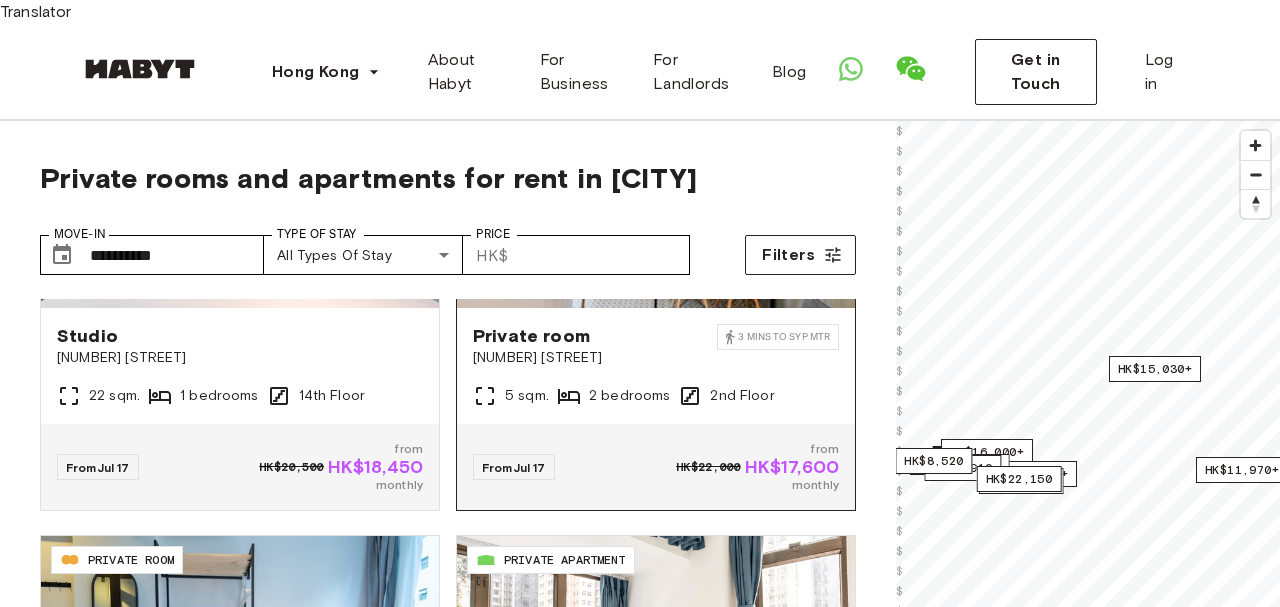 scroll, scrollTop: 348, scrollLeft: 0, axis: vertical 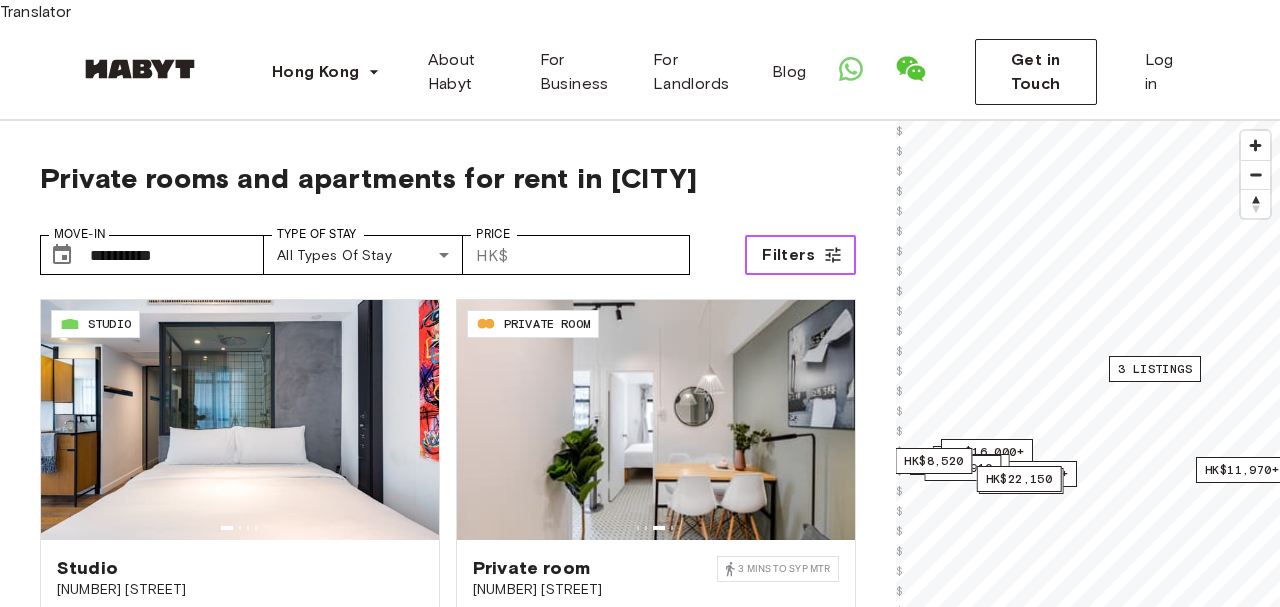 click on "Filters" at bounding box center [788, 255] 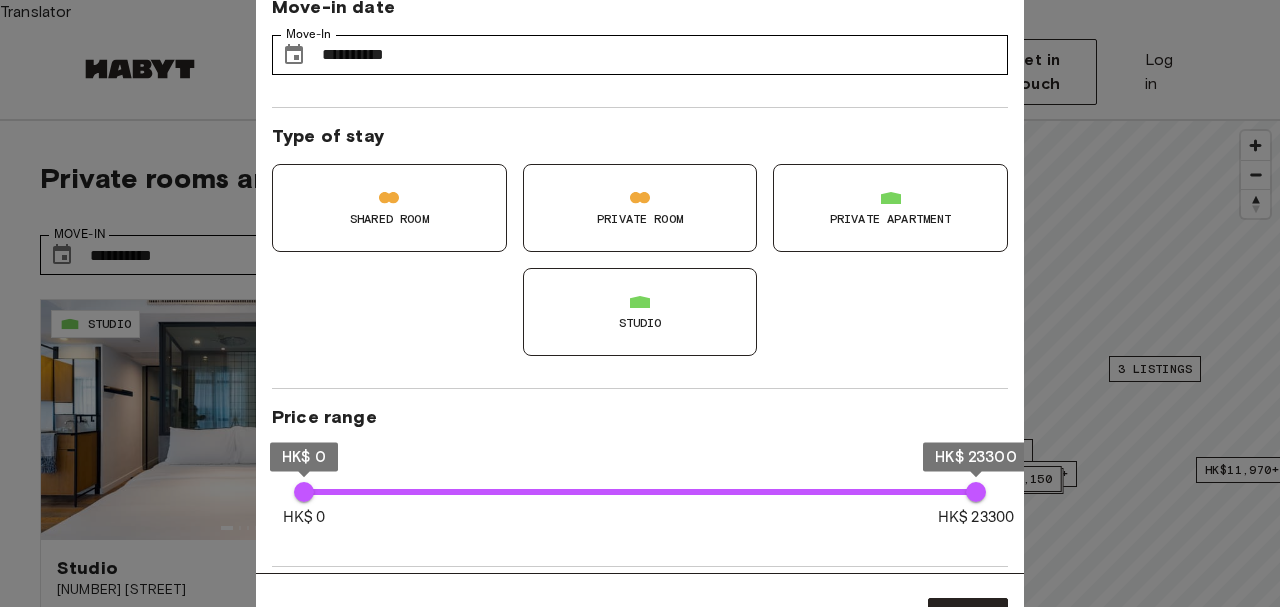 scroll, scrollTop: 0, scrollLeft: 0, axis: both 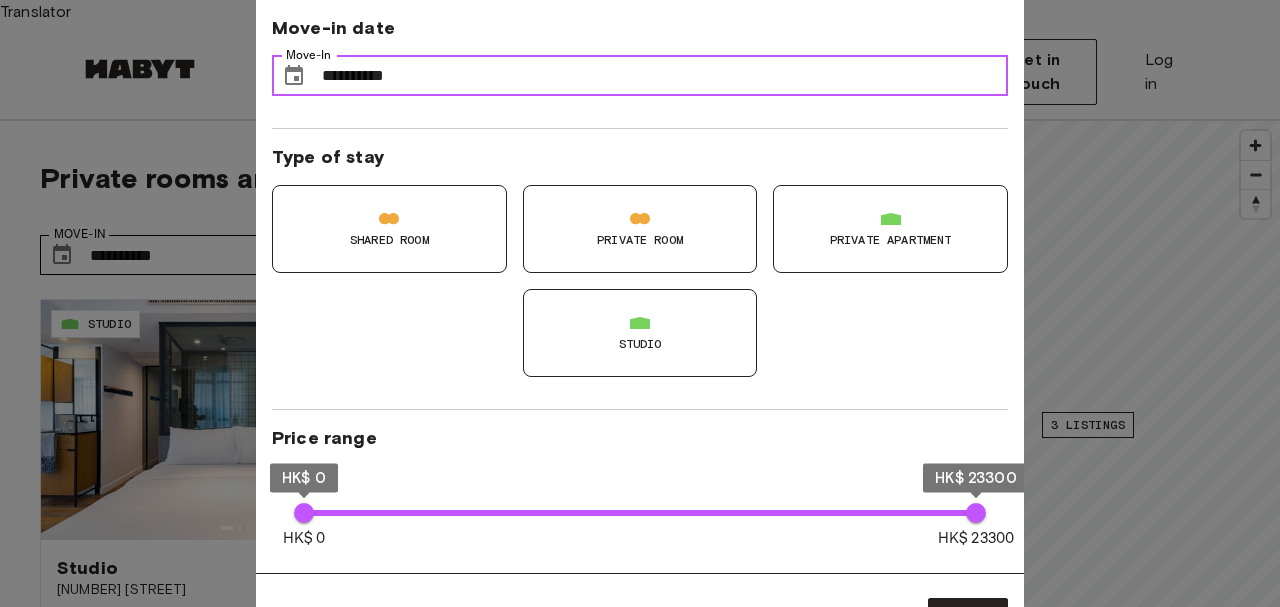 click 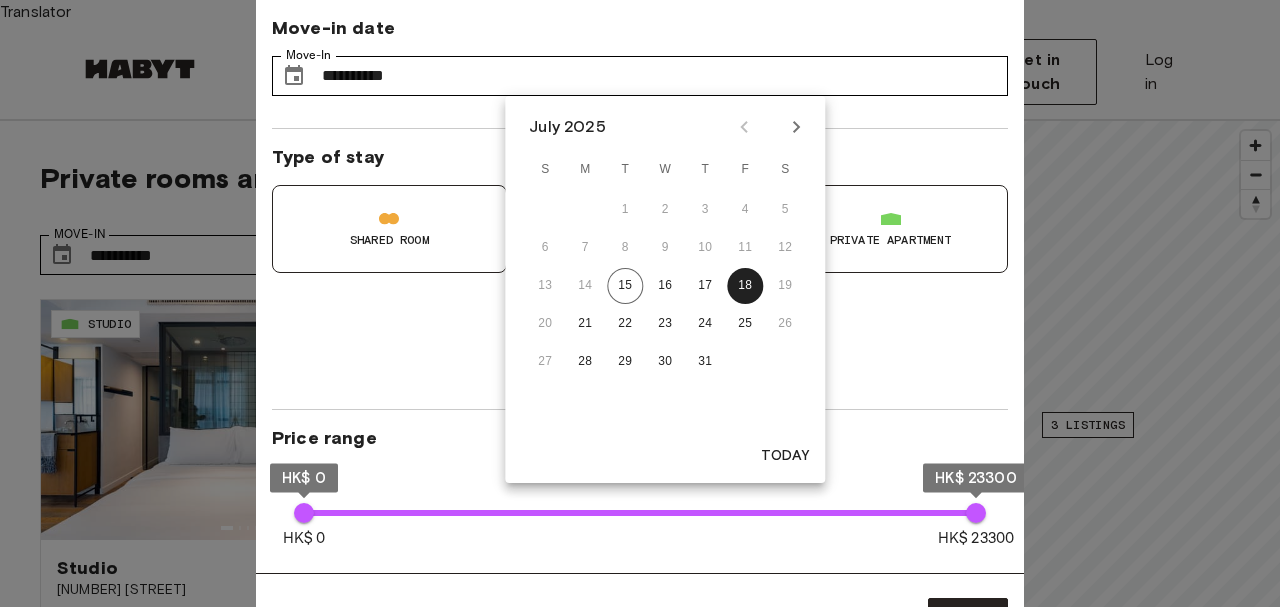 click 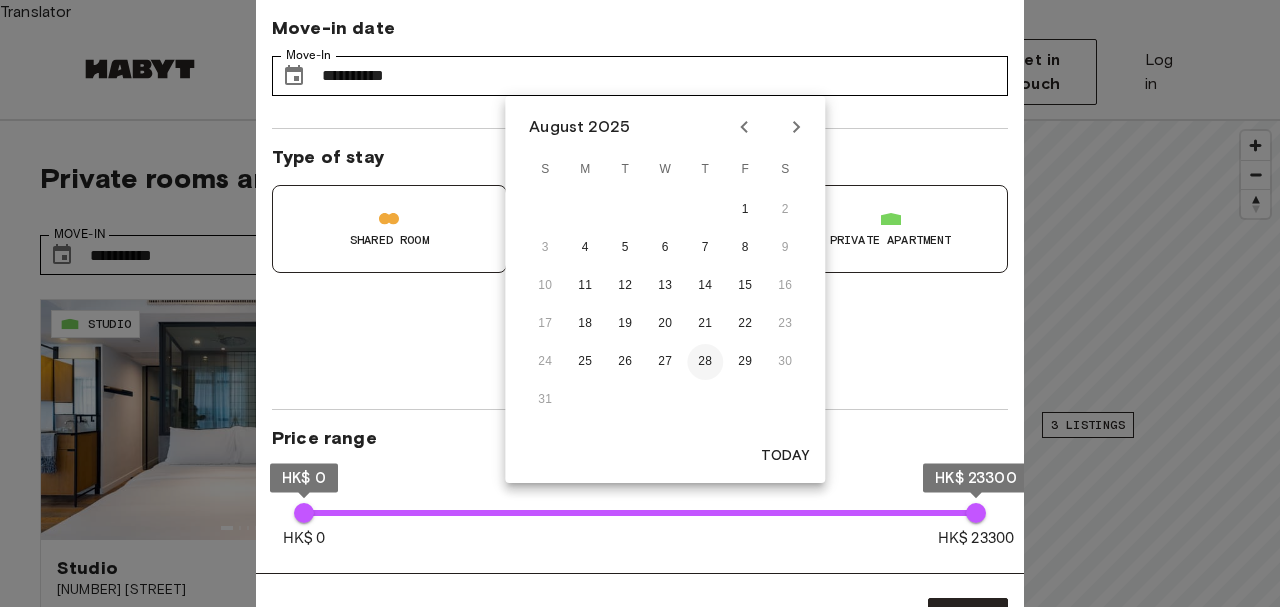 click on "28" at bounding box center [705, 362] 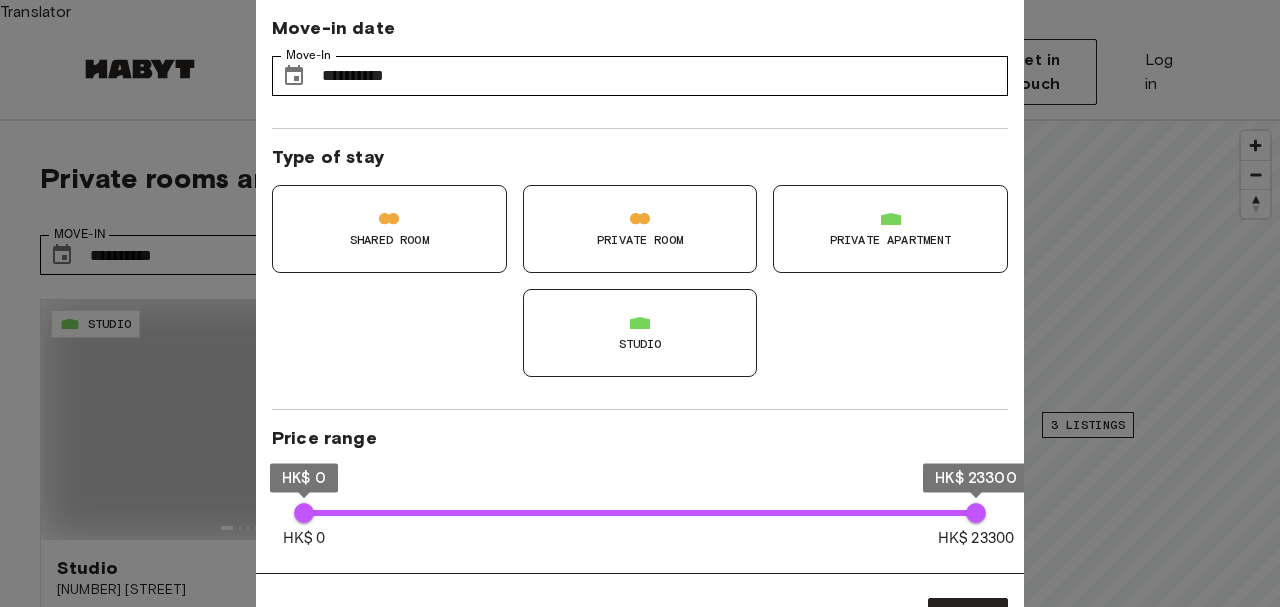 type on "**********" 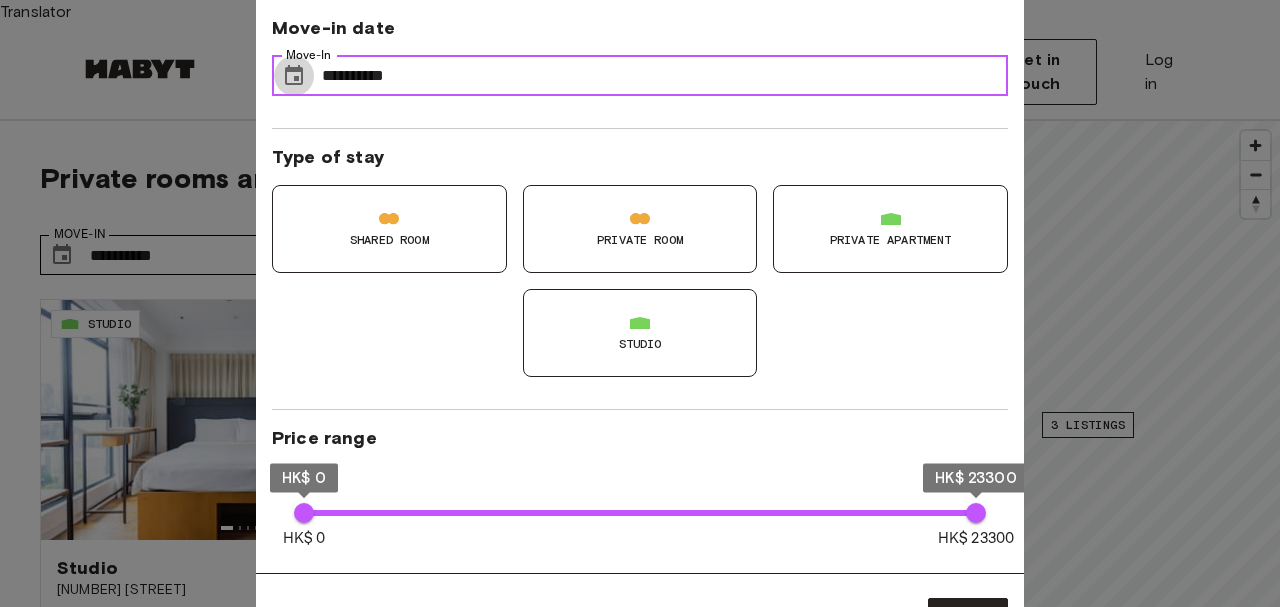click 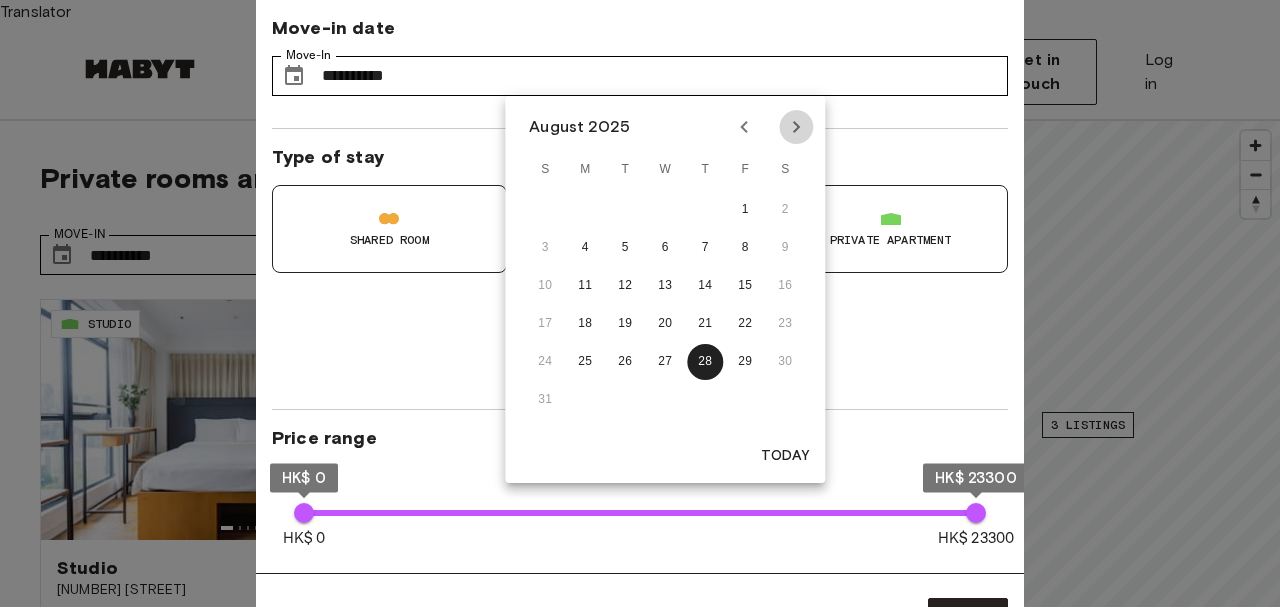 click 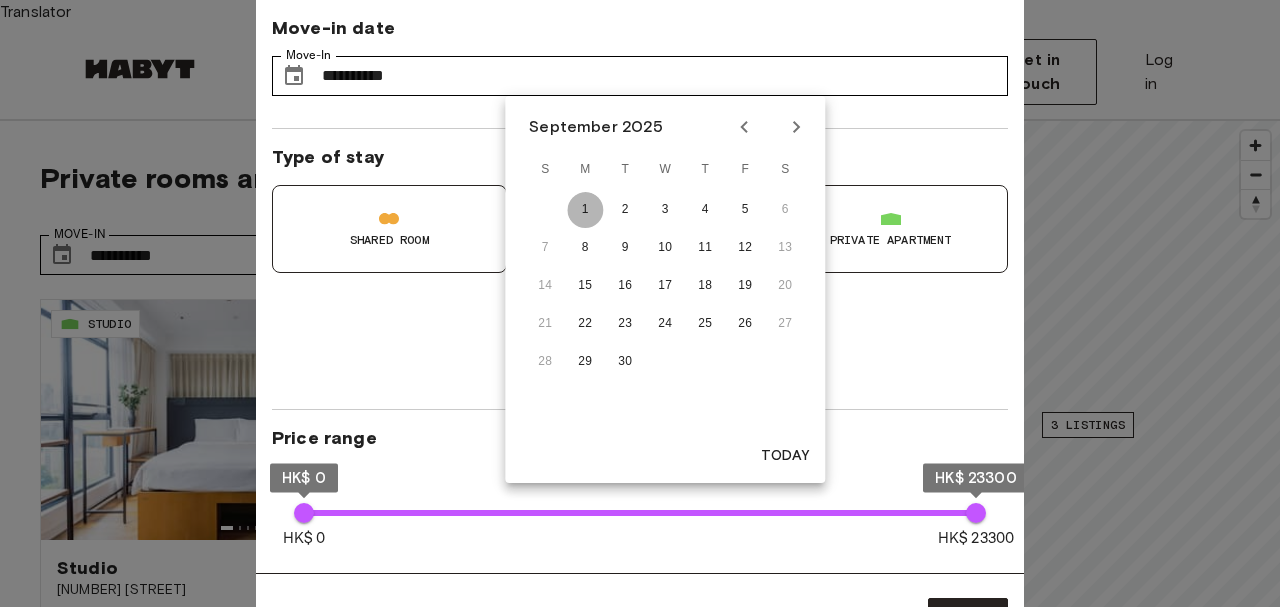 click on "1" at bounding box center (585, 210) 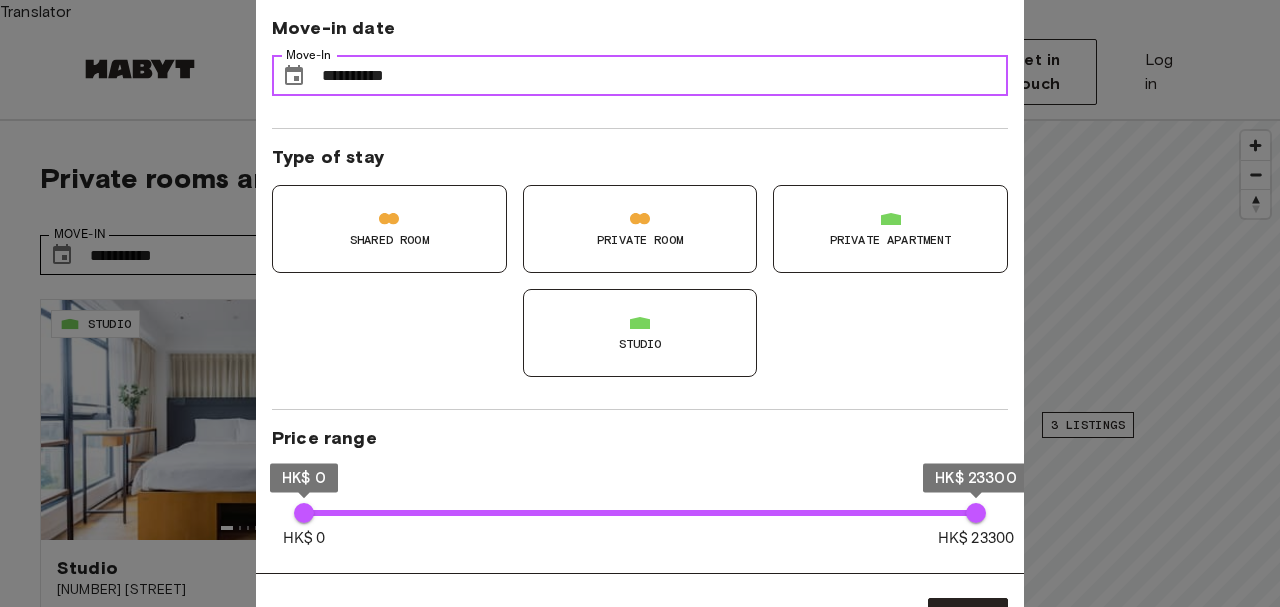 click 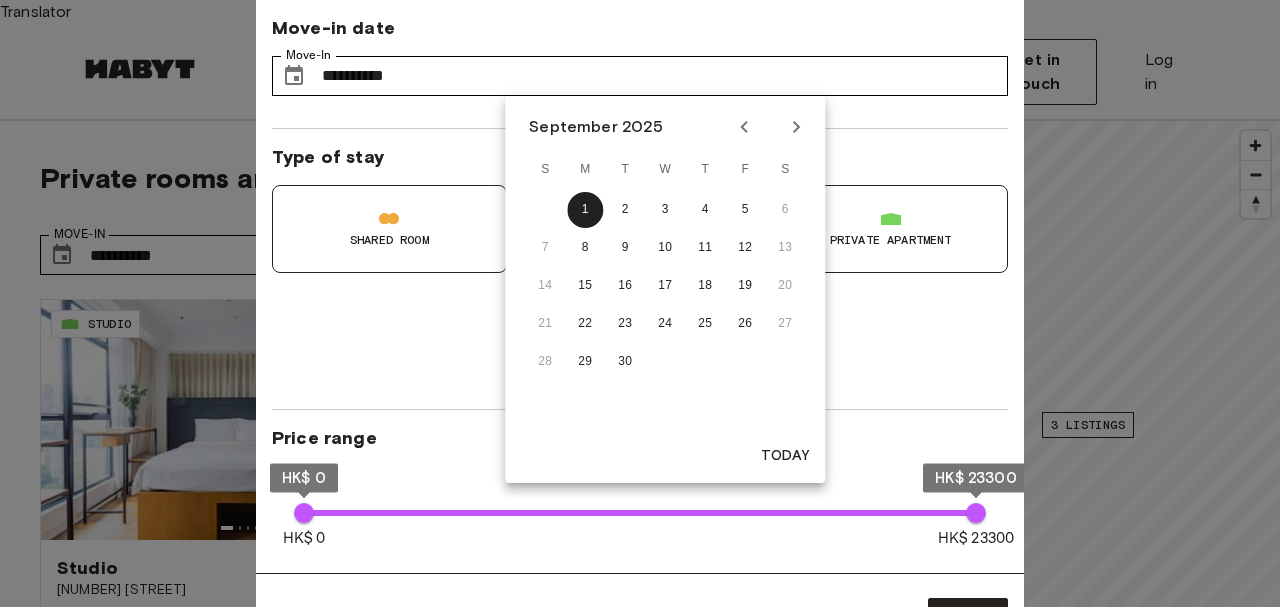 click 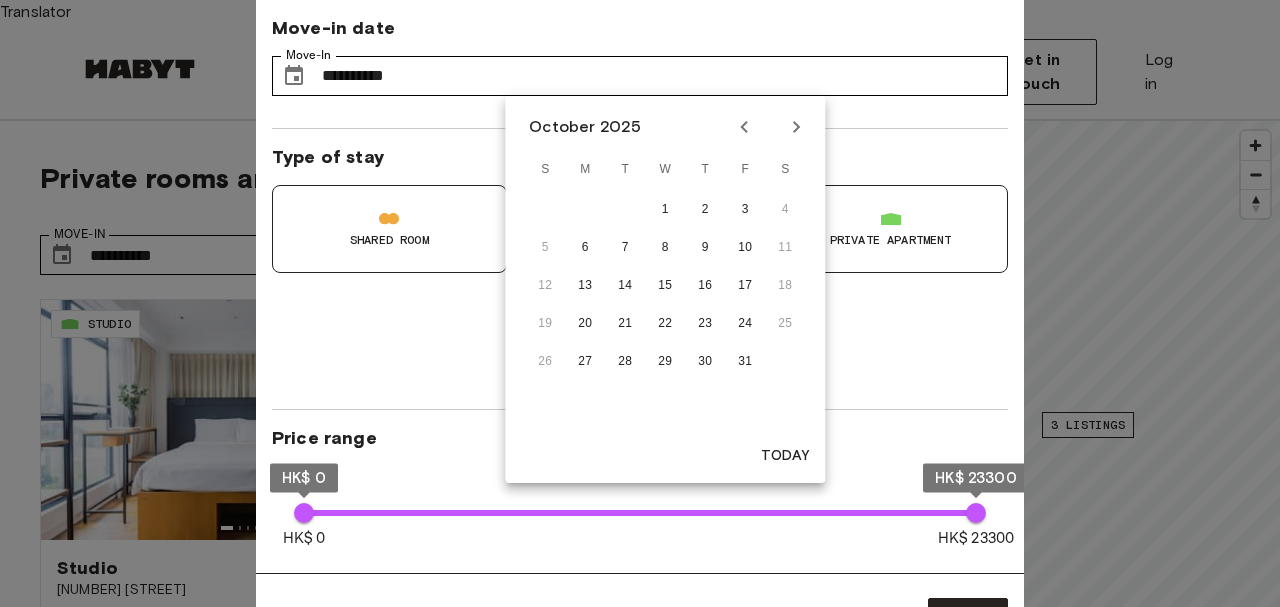 click 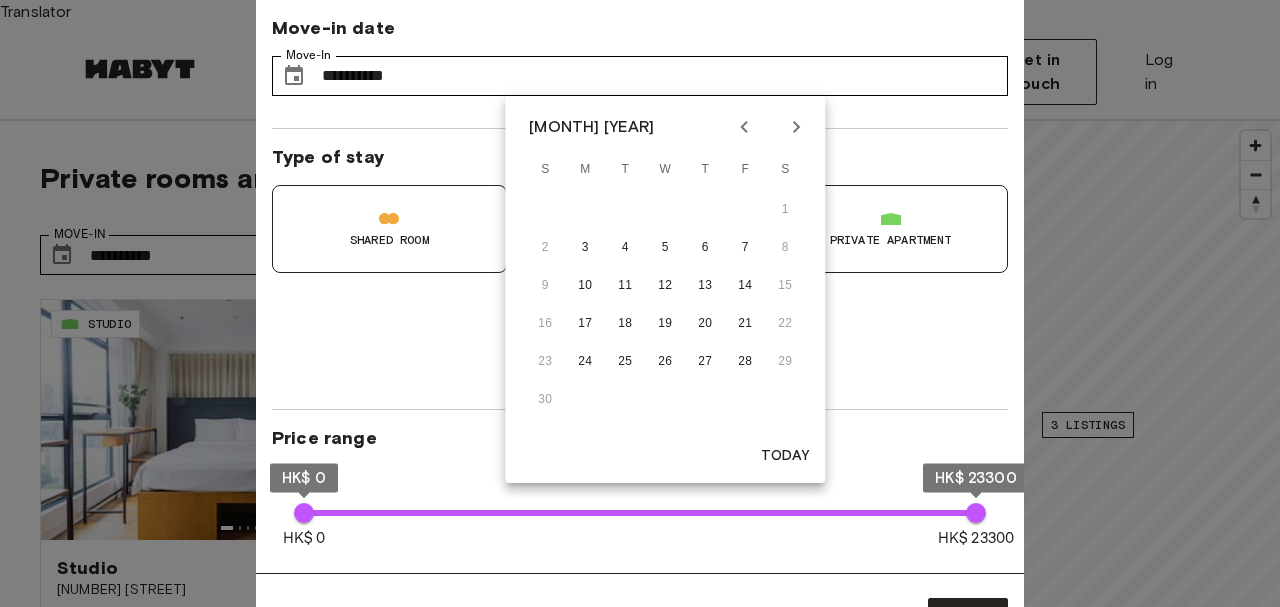 click 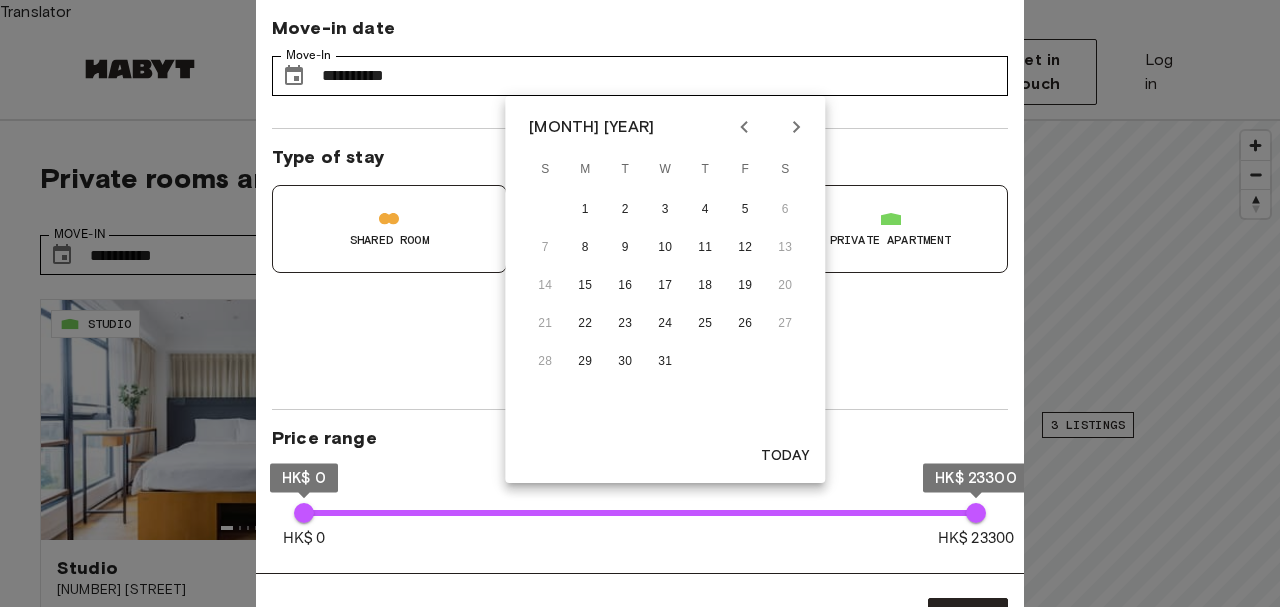 click on "14 15 16 17 18 19 20" at bounding box center [665, 286] 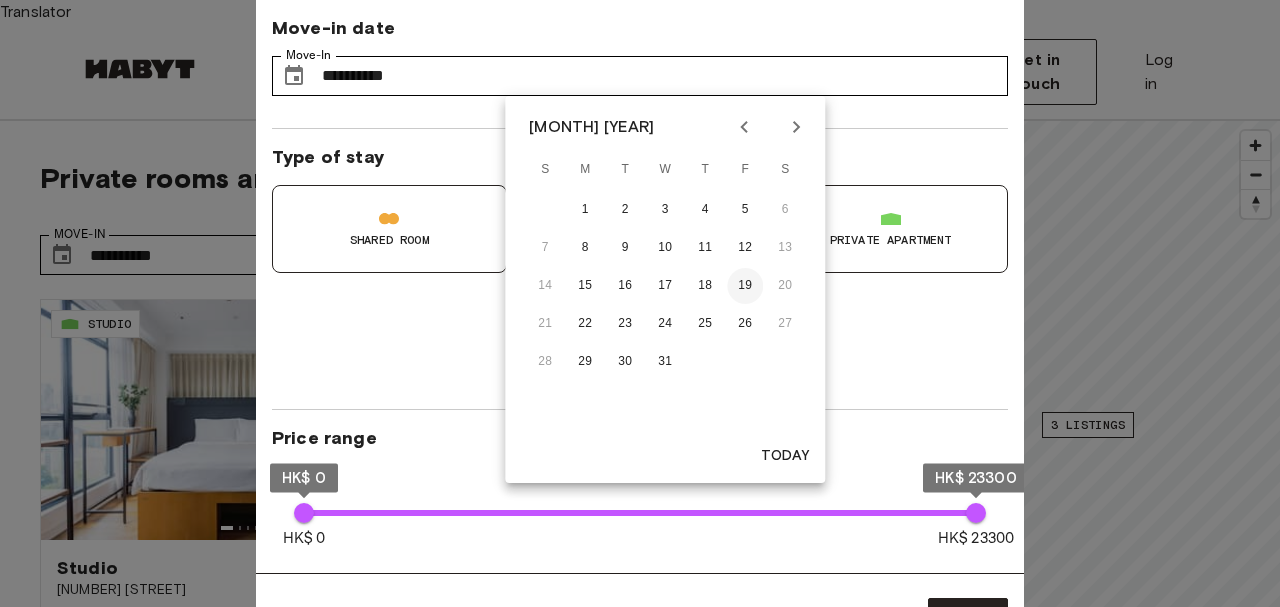 click on "19" at bounding box center [745, 286] 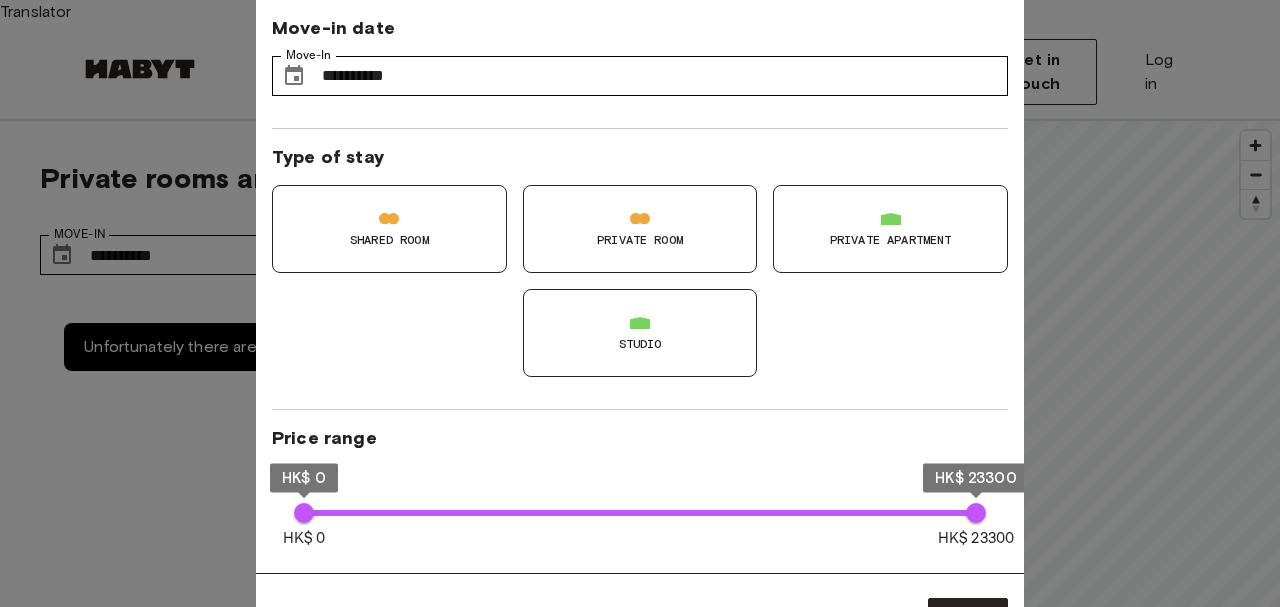 type on "**********" 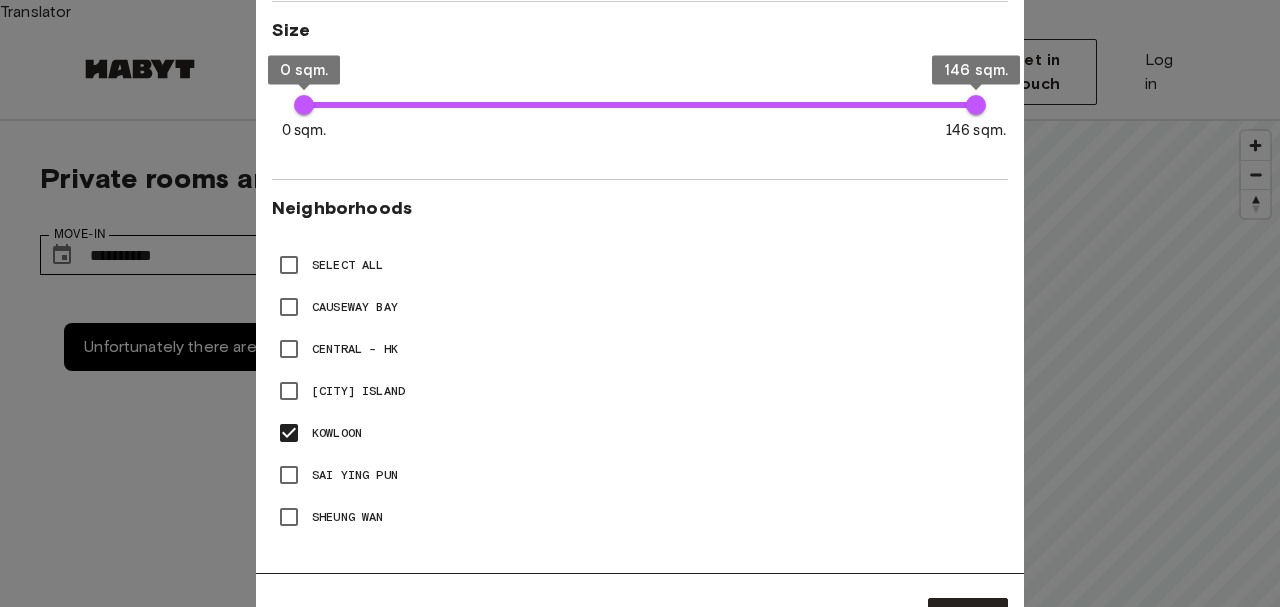 scroll, scrollTop: 717, scrollLeft: 0, axis: vertical 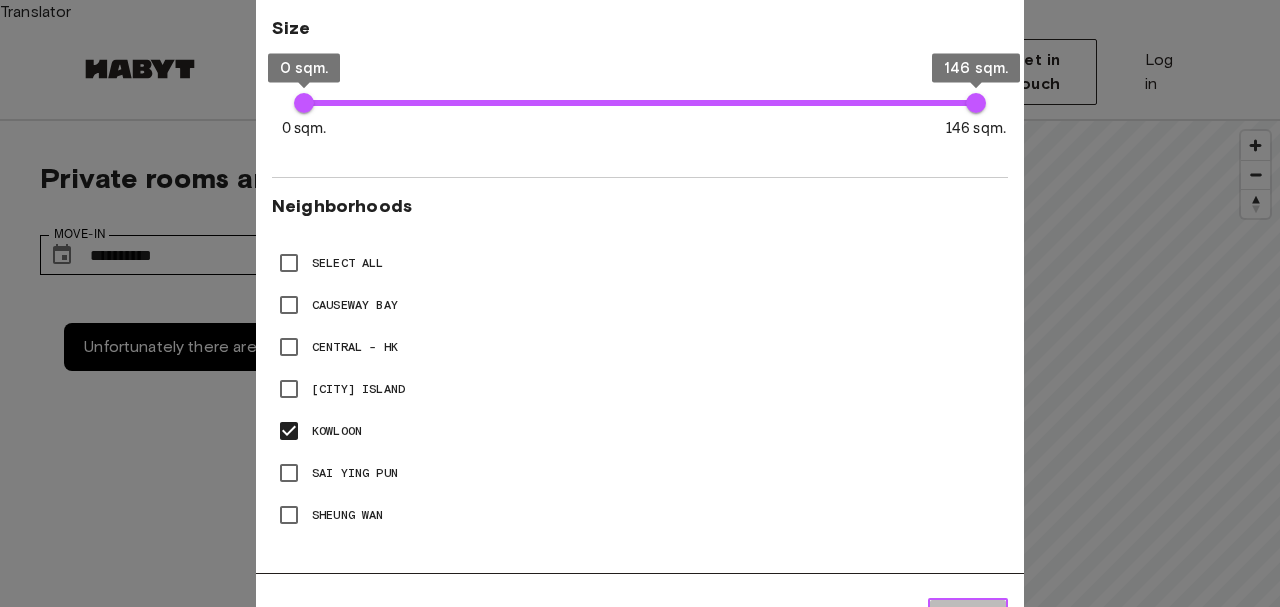 click on "Apply" at bounding box center (968, 619) 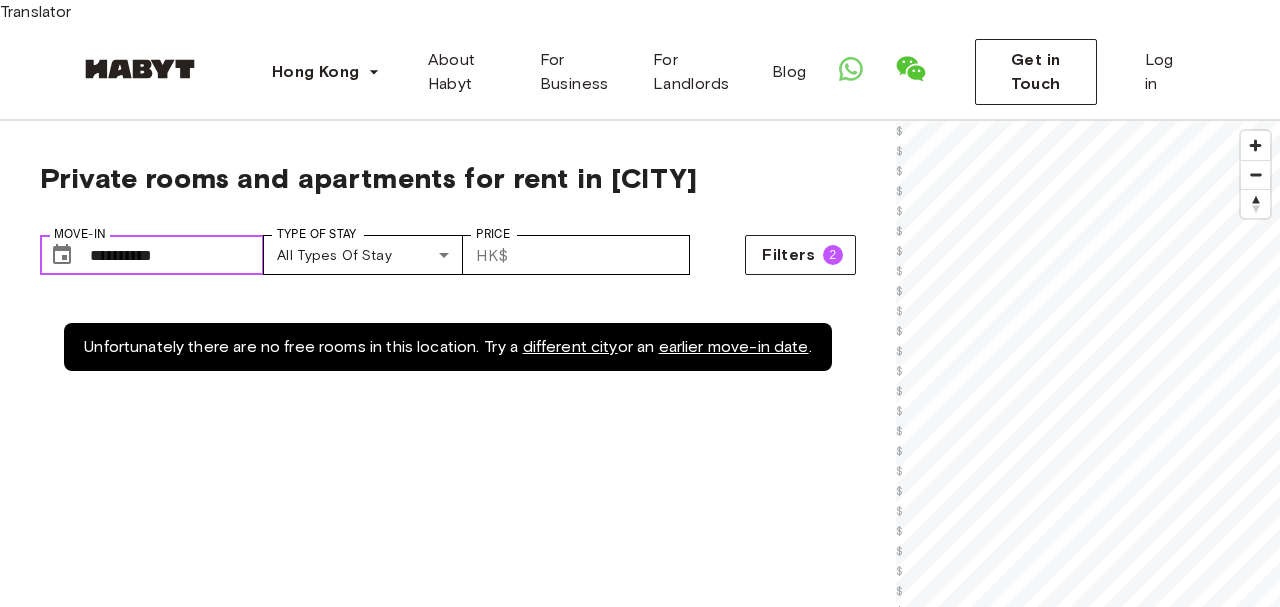 click 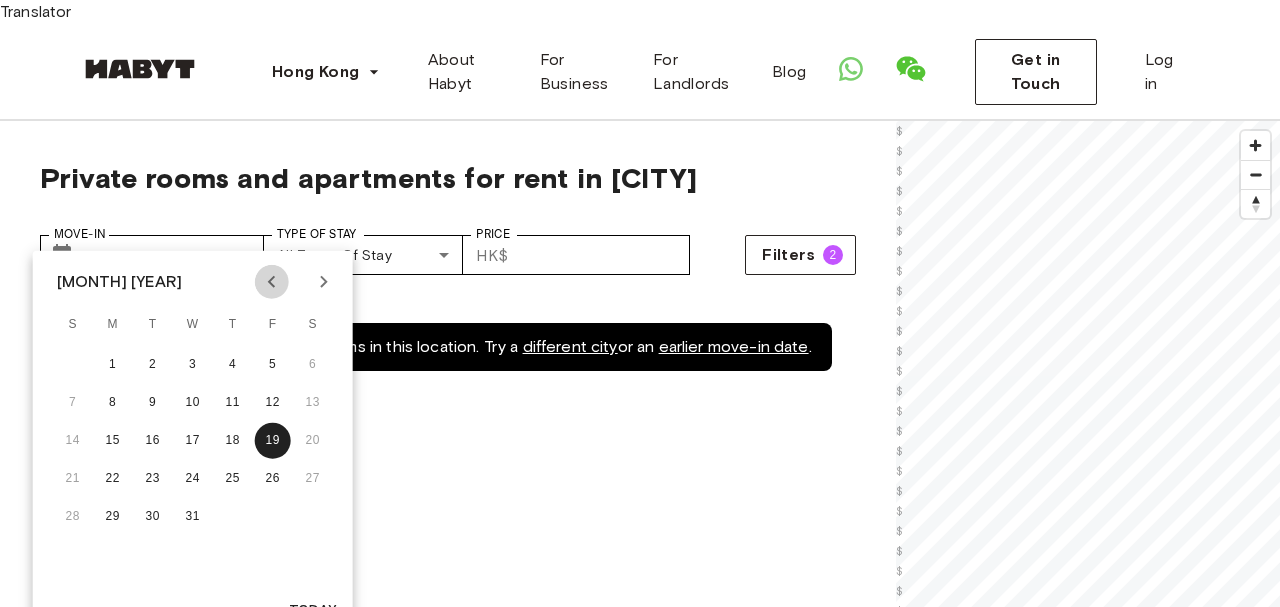 click 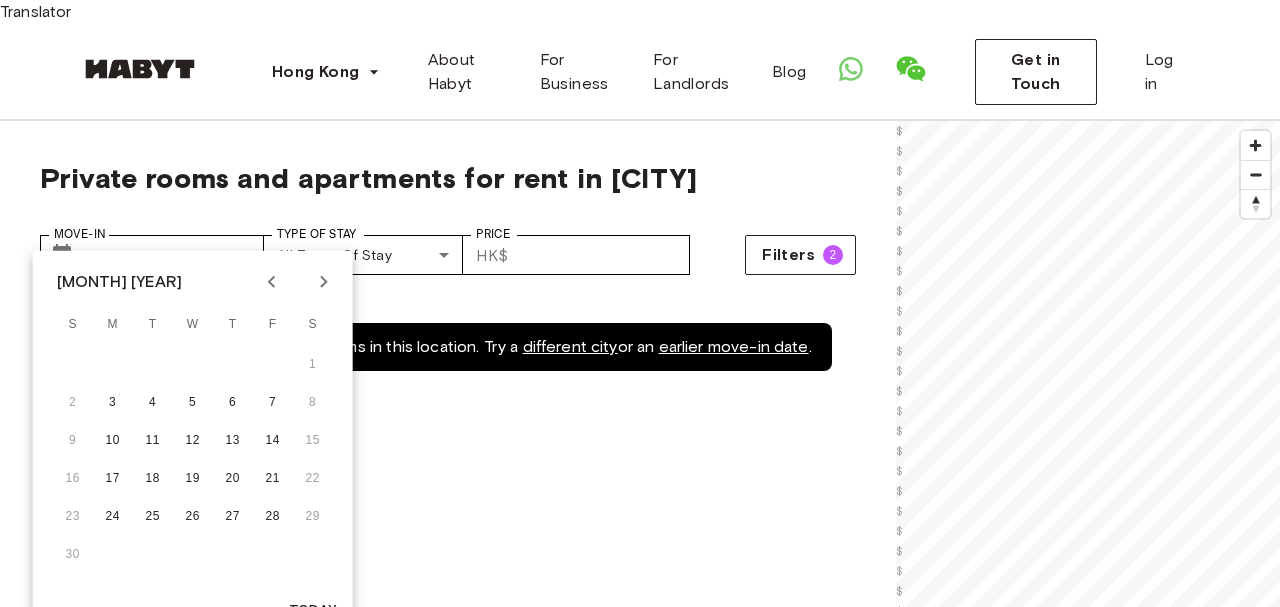 click 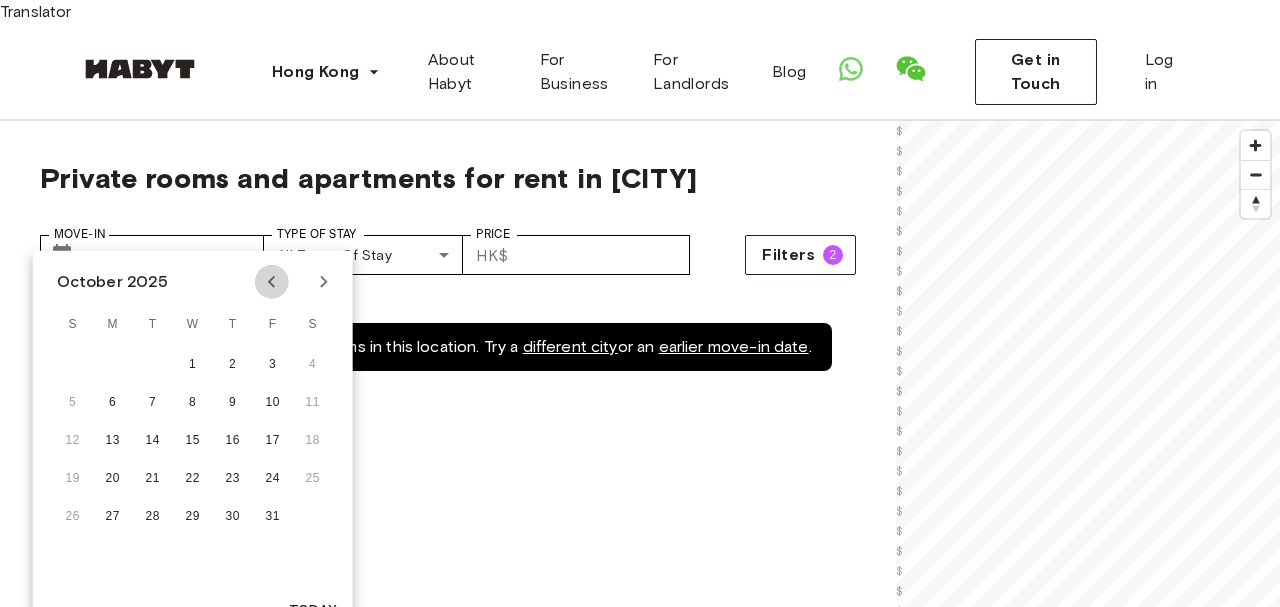 click 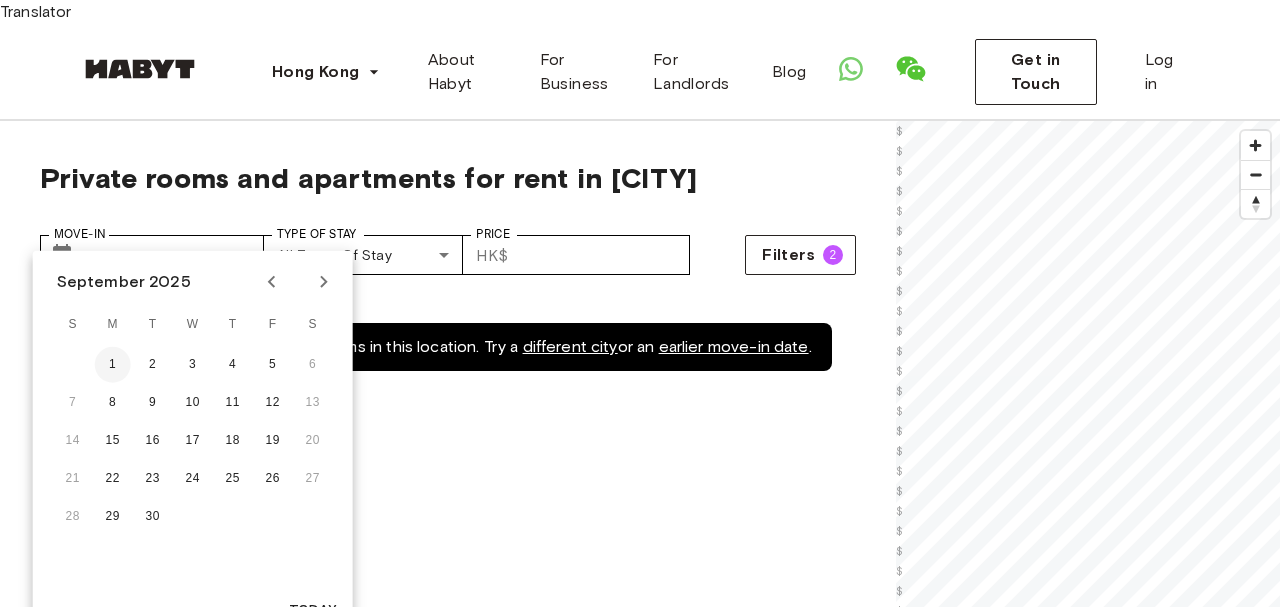 click on "1" at bounding box center (113, 365) 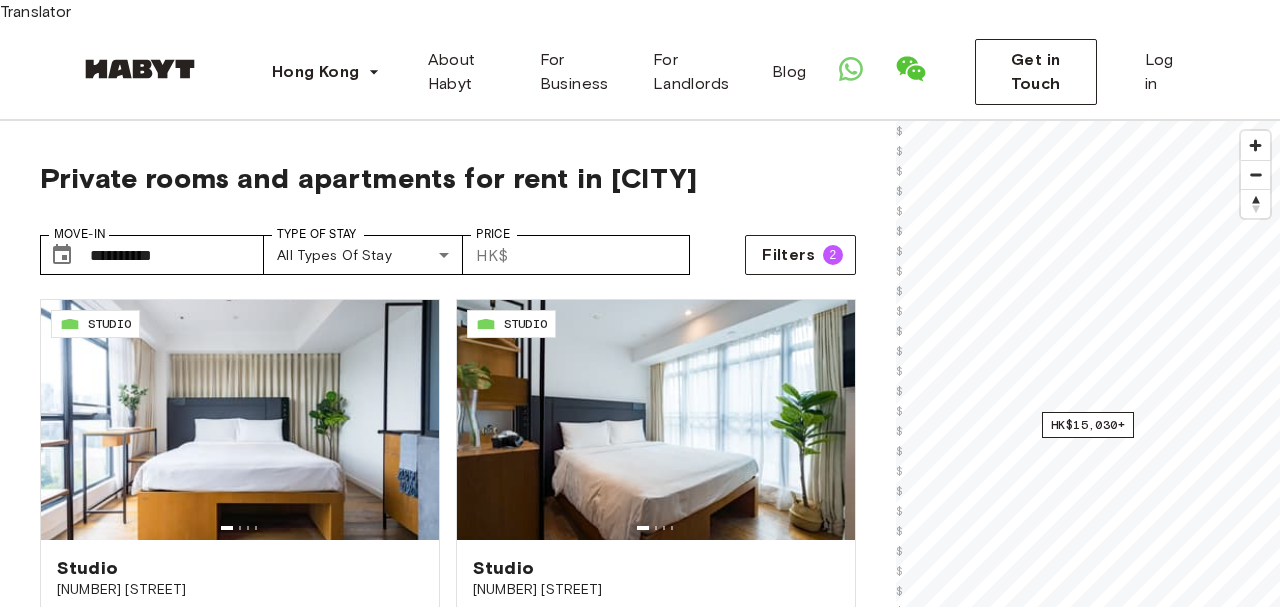 type on "**********" 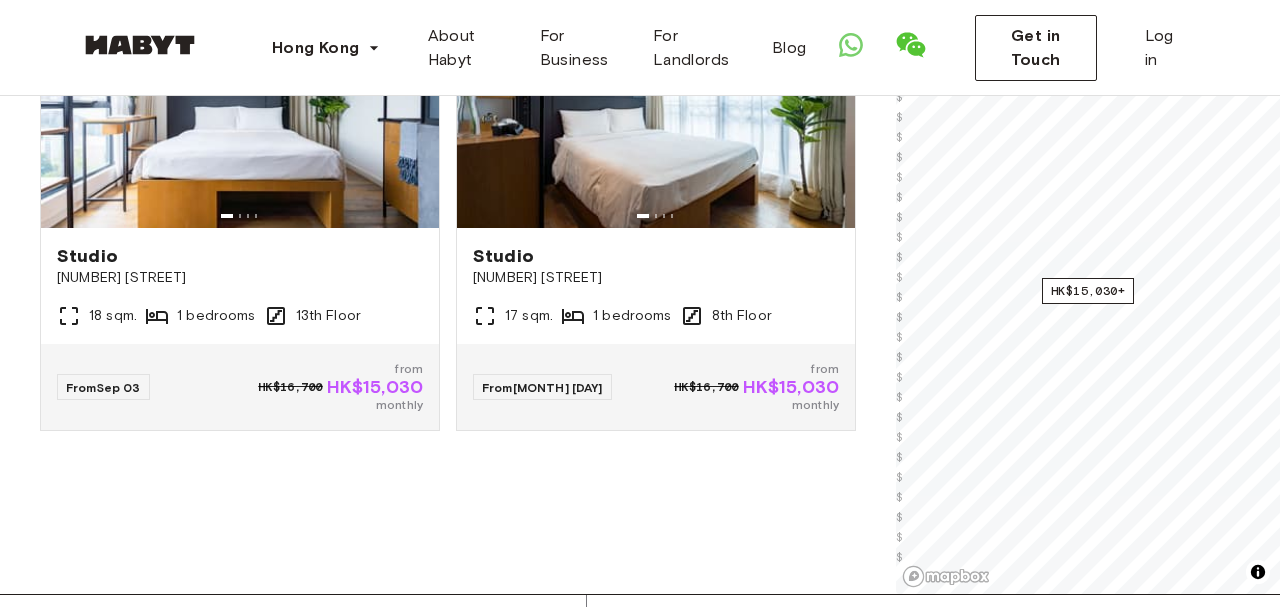scroll, scrollTop: 0, scrollLeft: 0, axis: both 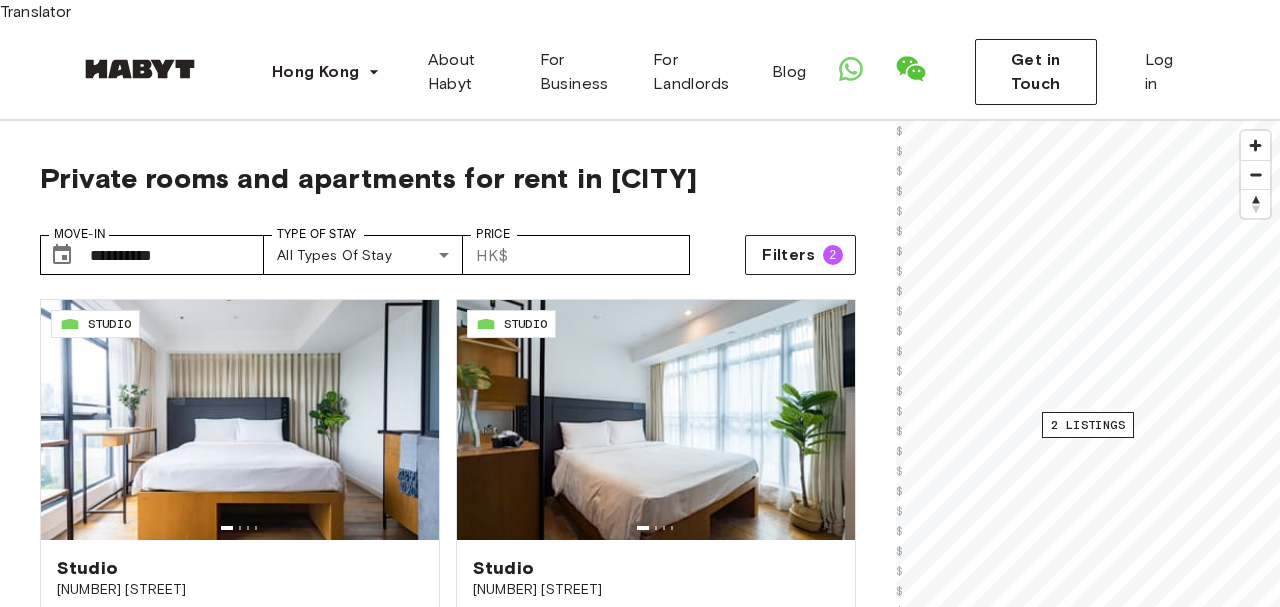 click on "**********" at bounding box center [448, 210] 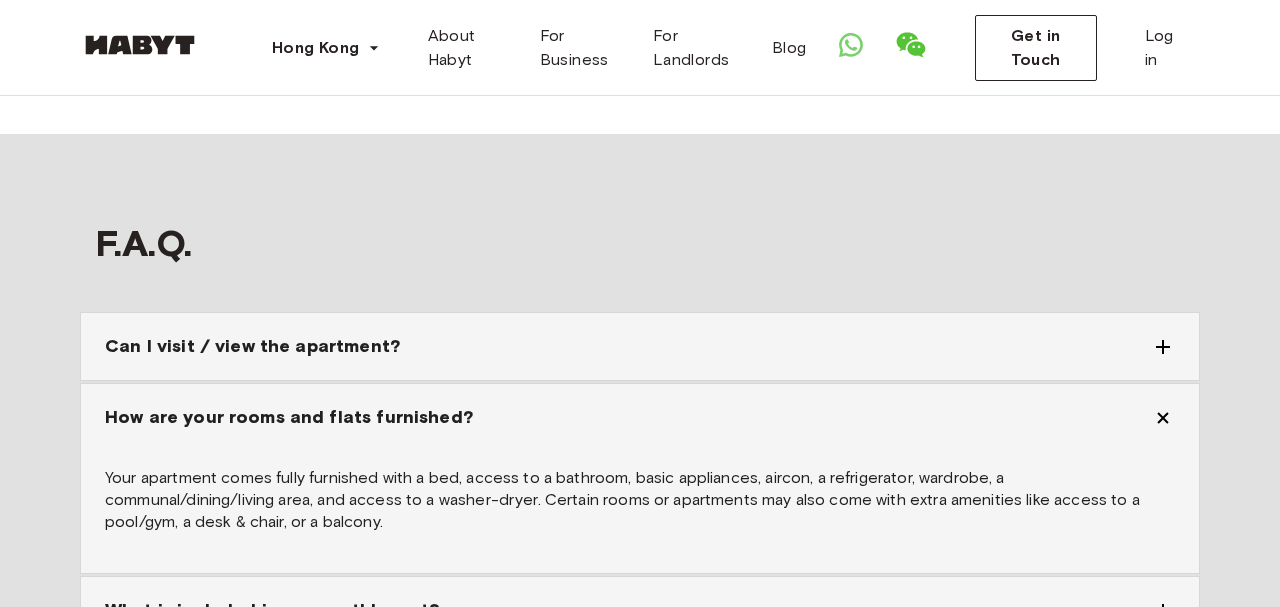 scroll, scrollTop: 2288, scrollLeft: 0, axis: vertical 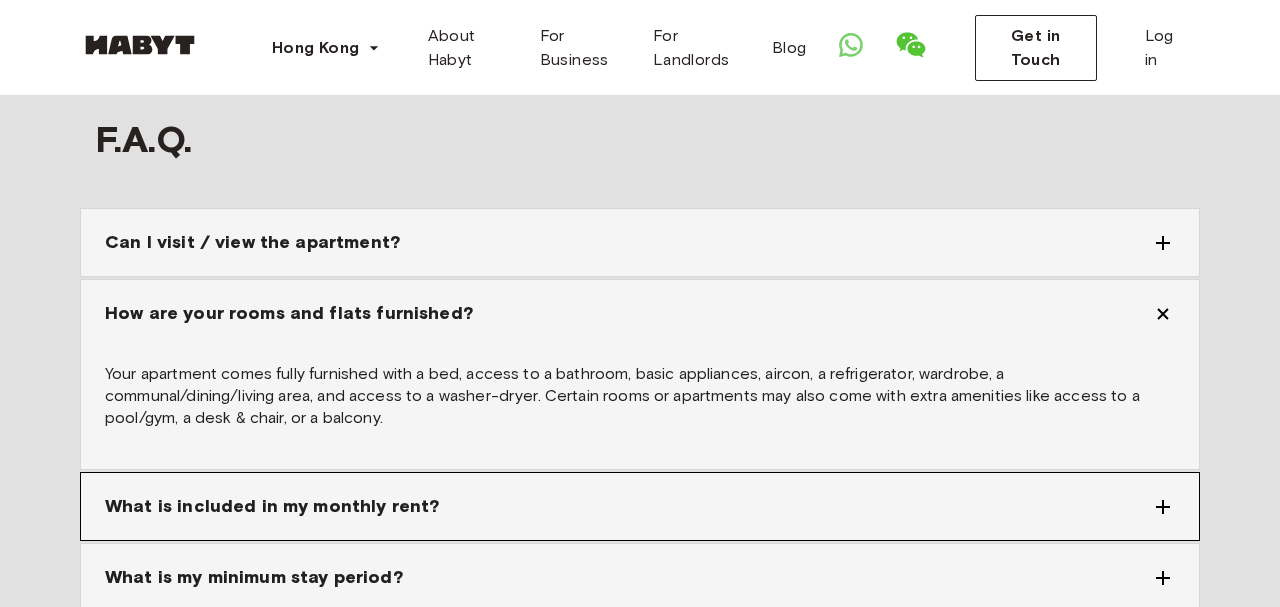 click 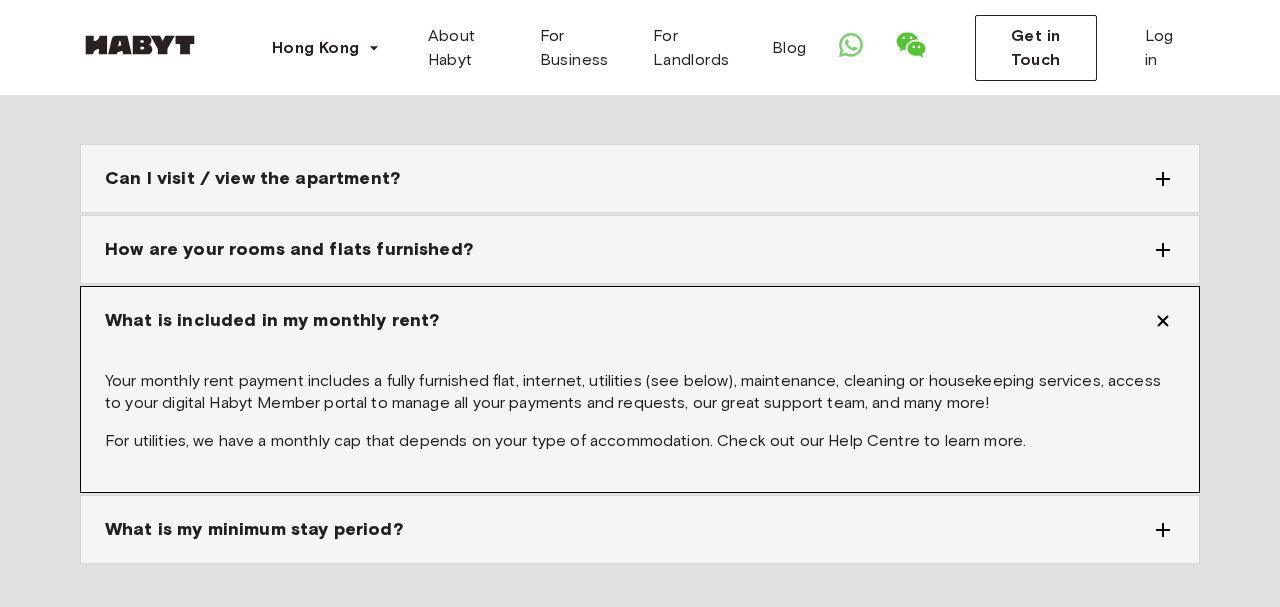 scroll, scrollTop: 2392, scrollLeft: 0, axis: vertical 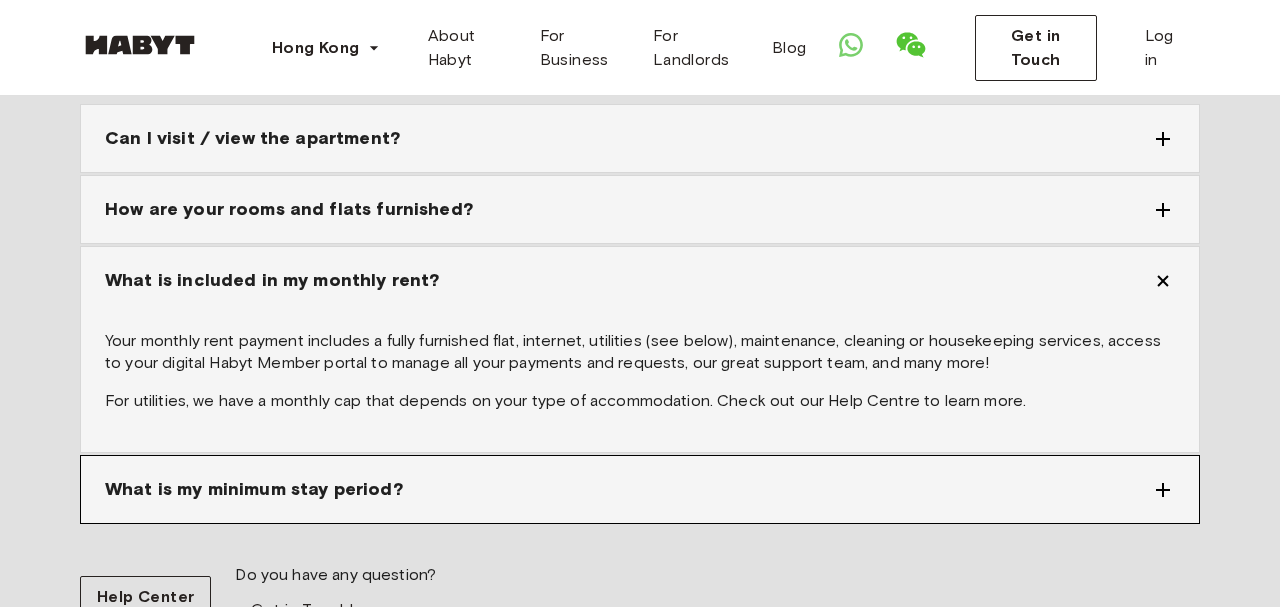click 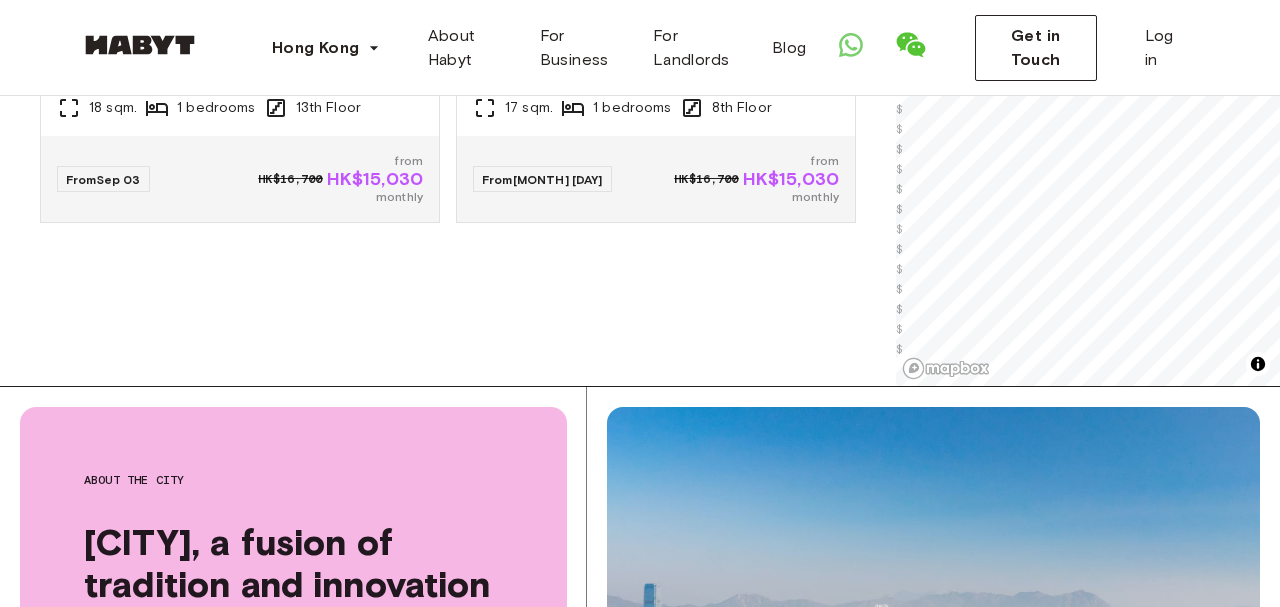 scroll, scrollTop: 0, scrollLeft: 0, axis: both 